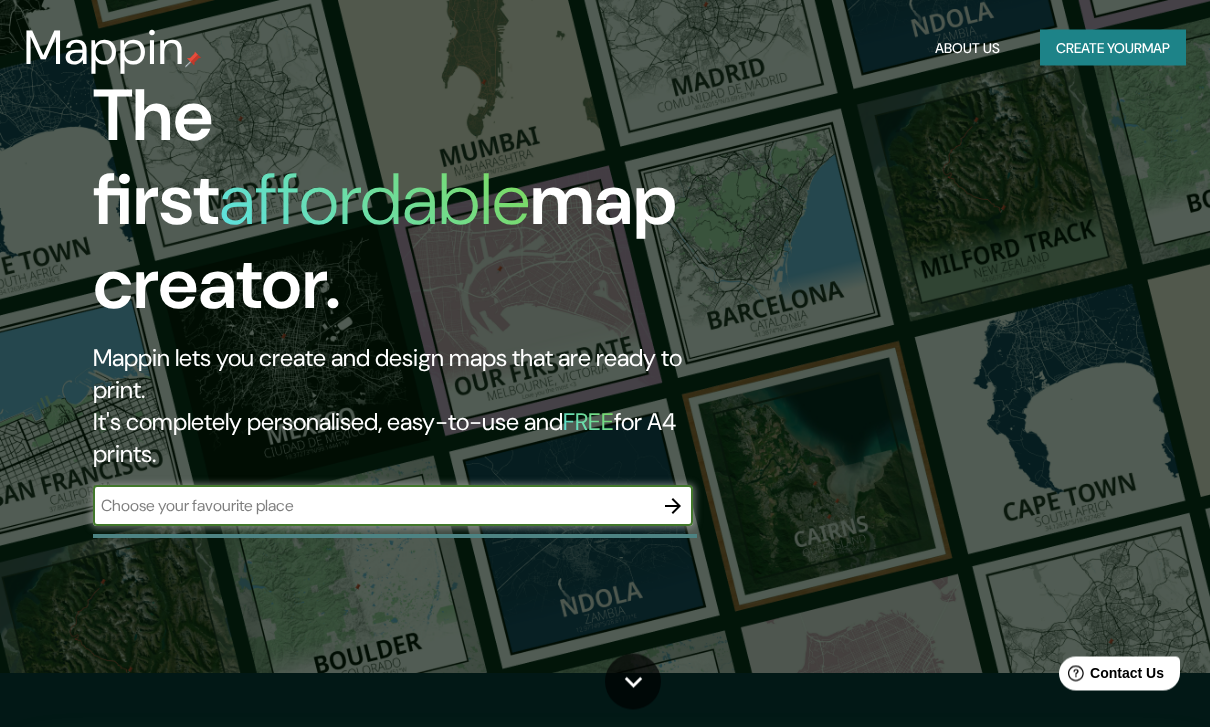 scroll, scrollTop: 55, scrollLeft: 0, axis: vertical 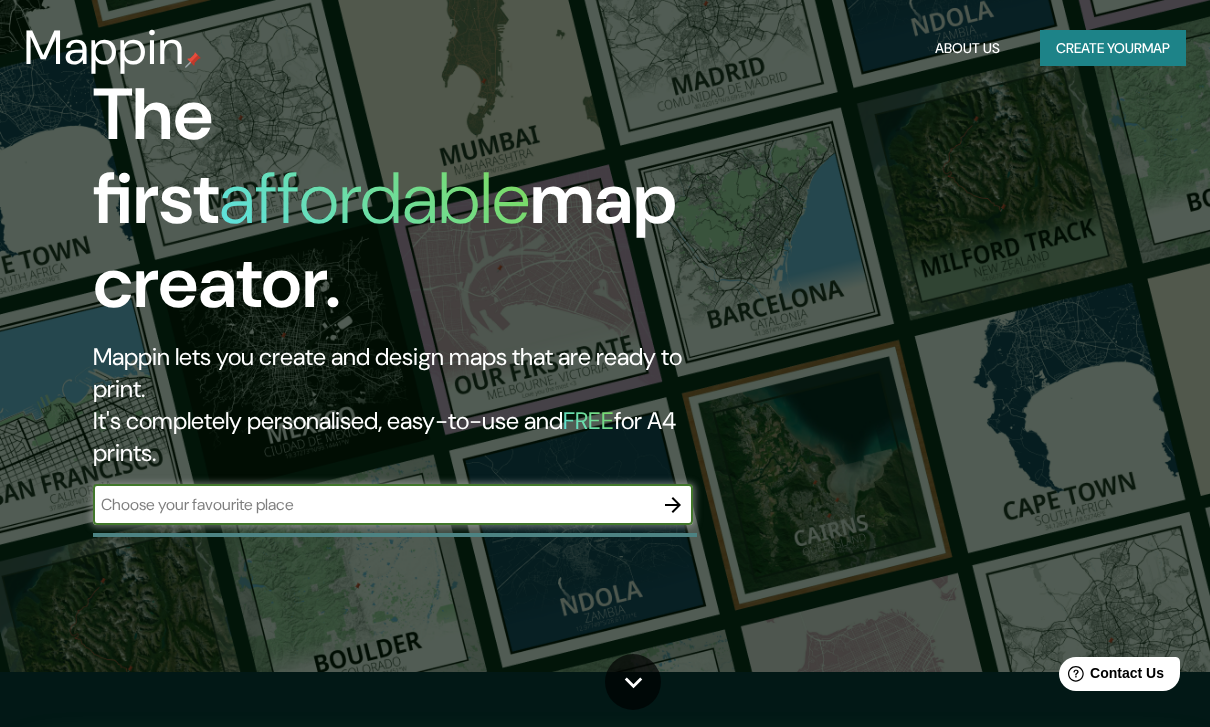 click at bounding box center (373, 504) 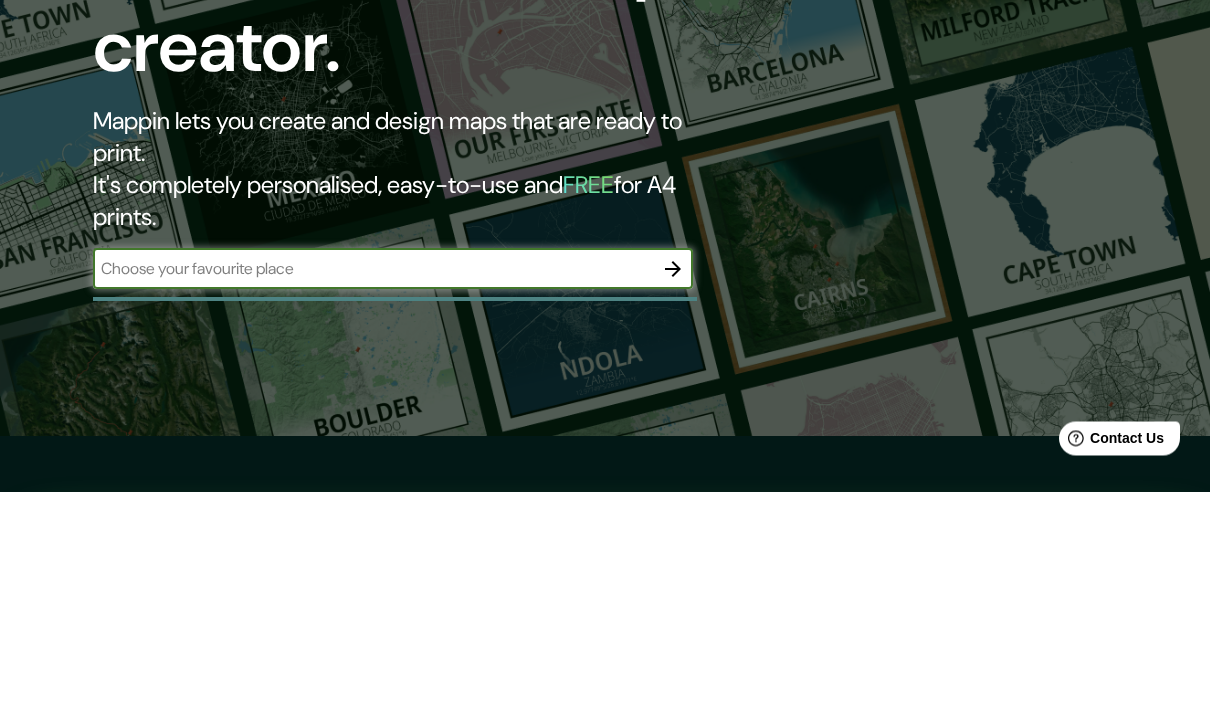 type on "E" 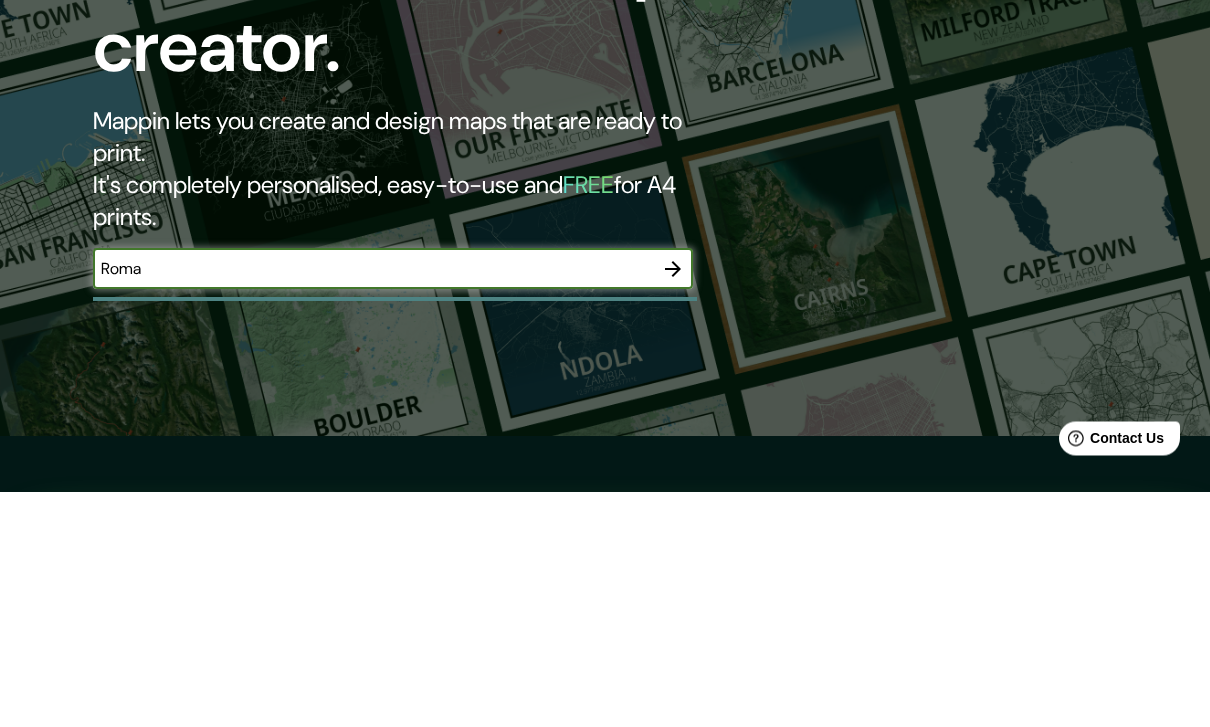 type on "Roma" 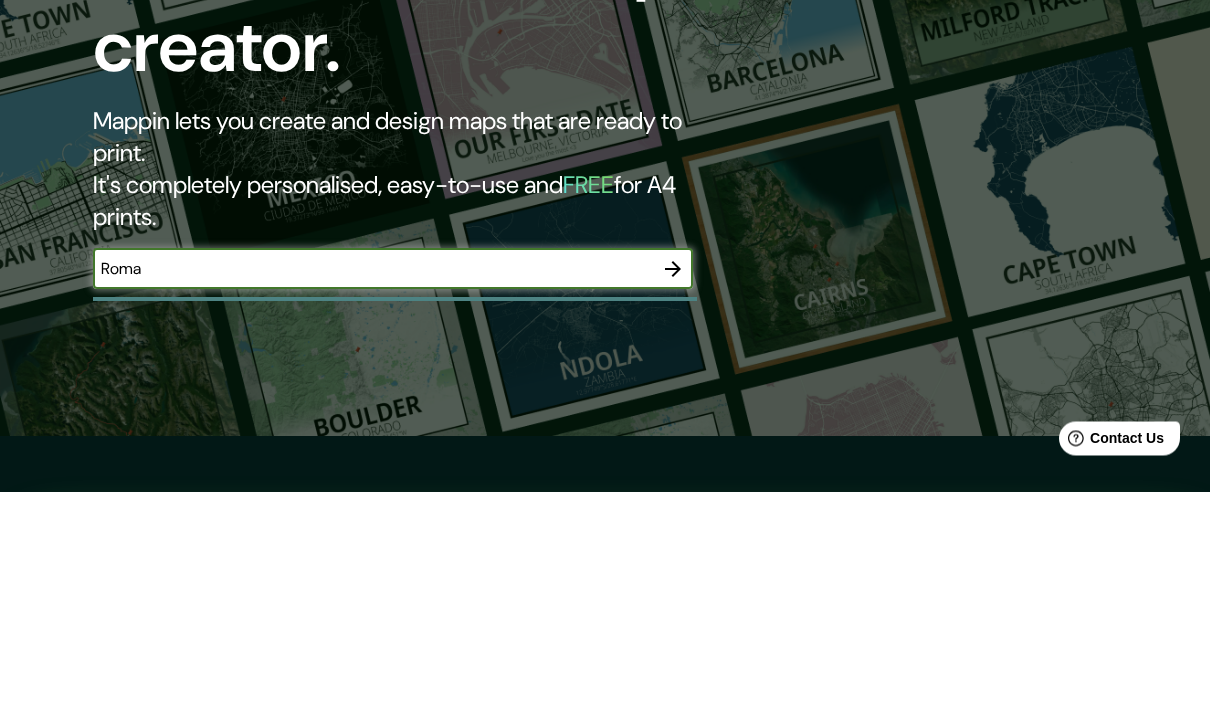 click 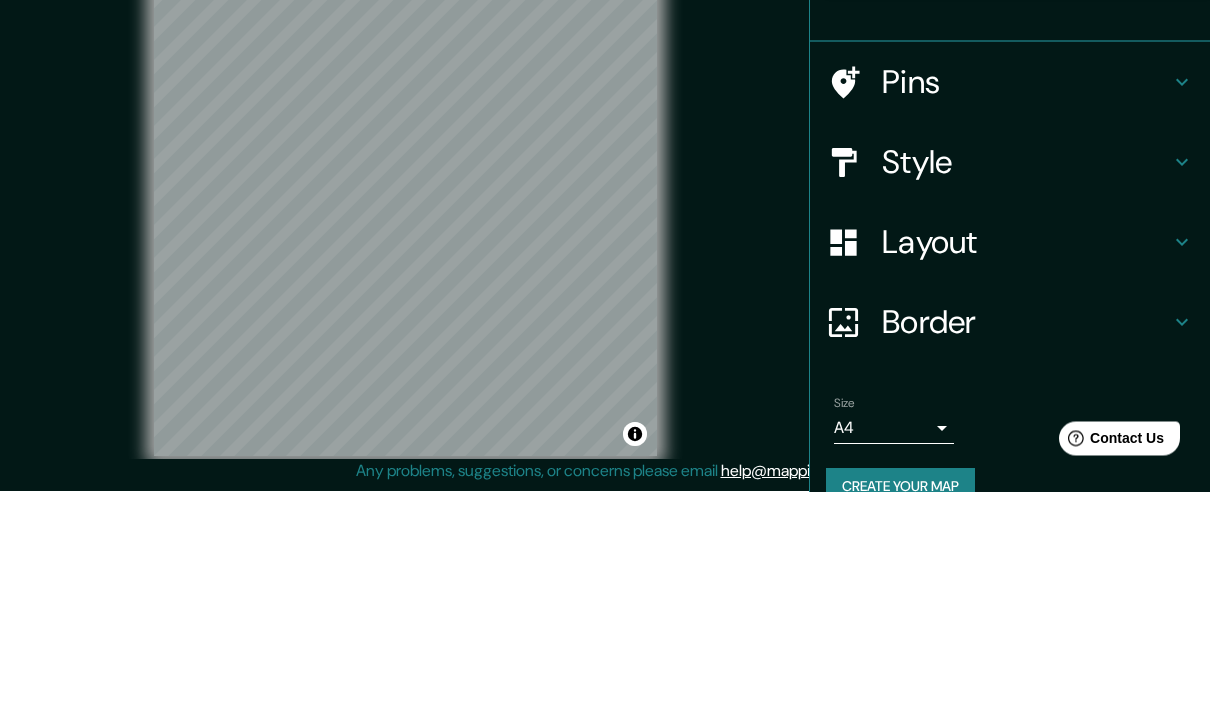 scroll, scrollTop: 17, scrollLeft: 0, axis: vertical 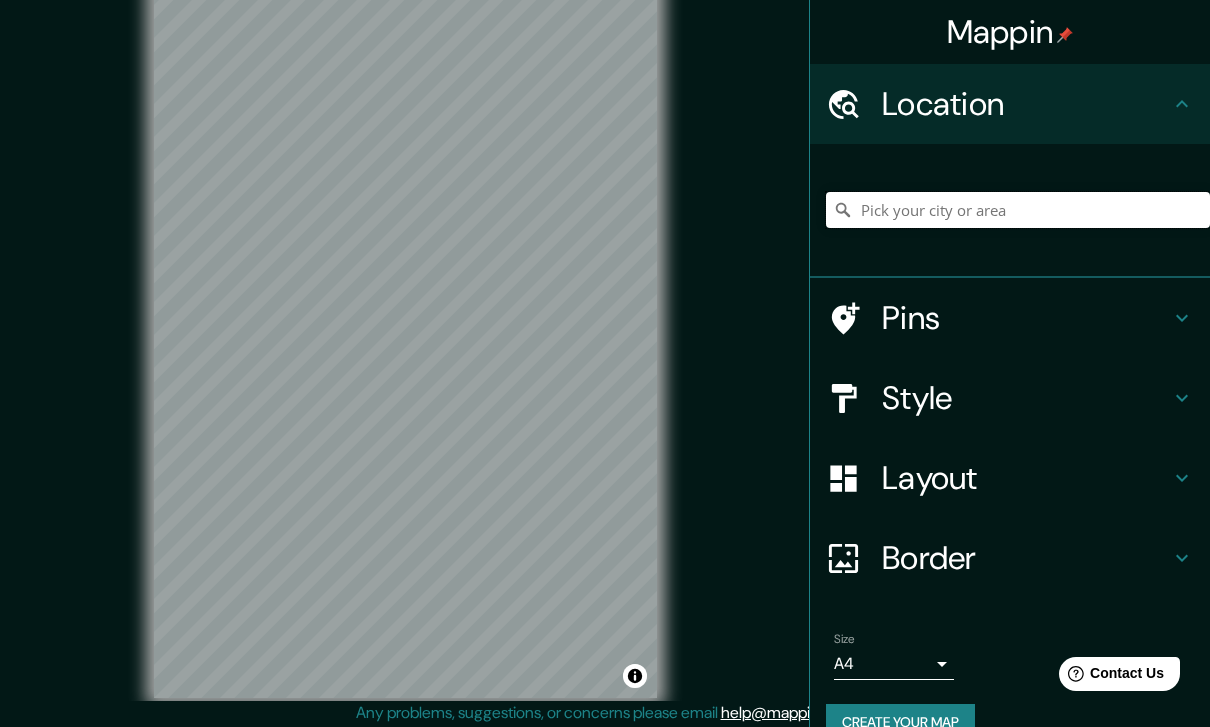 click at bounding box center (1018, 210) 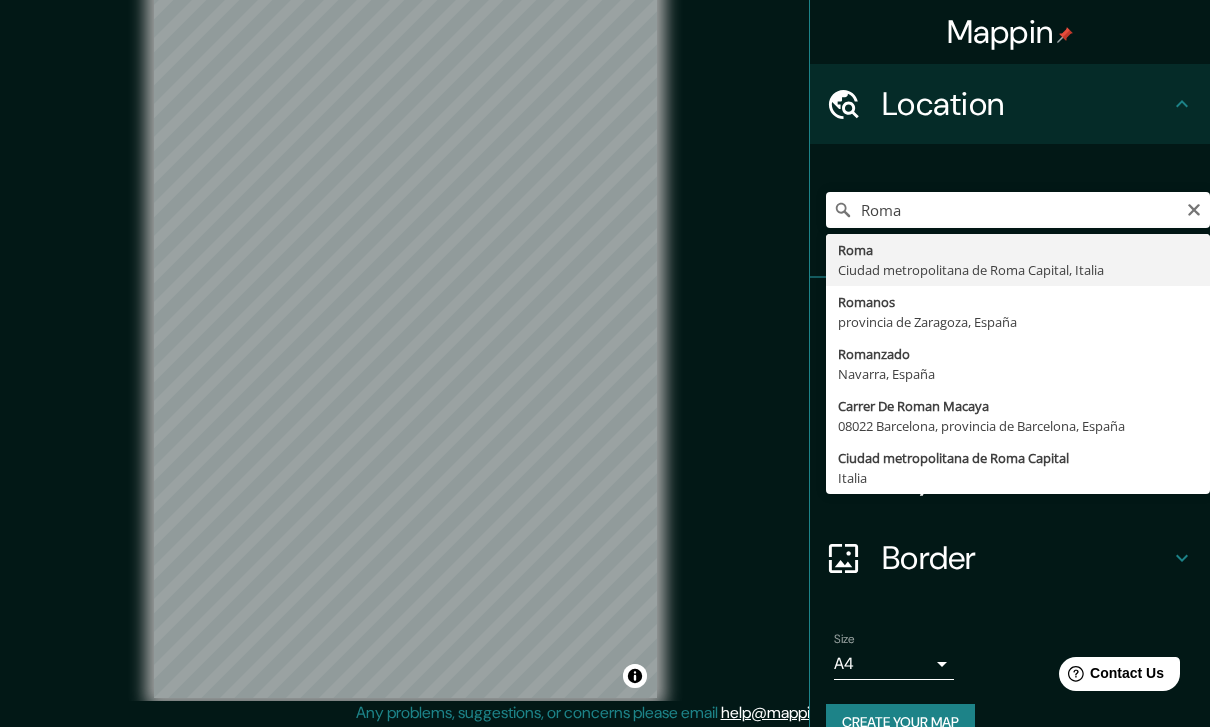 type on "Roma, Ciudad metropolitana de Roma Capital, Italia" 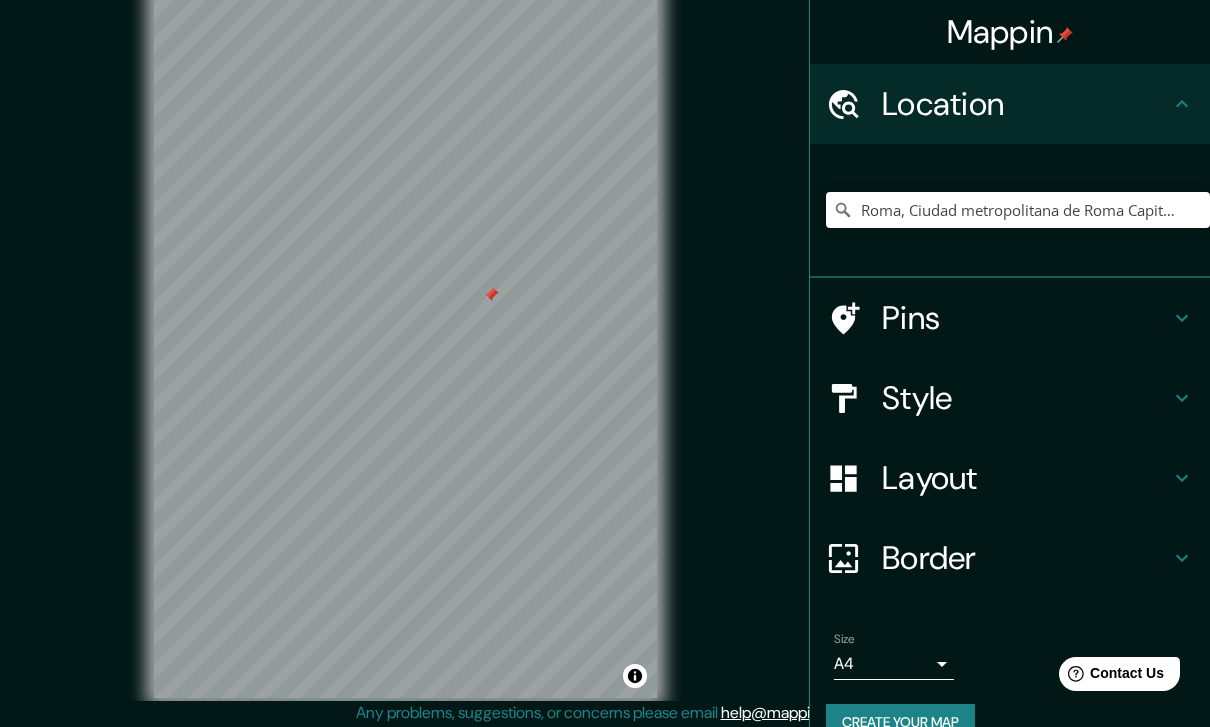click on "Pins" at bounding box center [1026, 318] 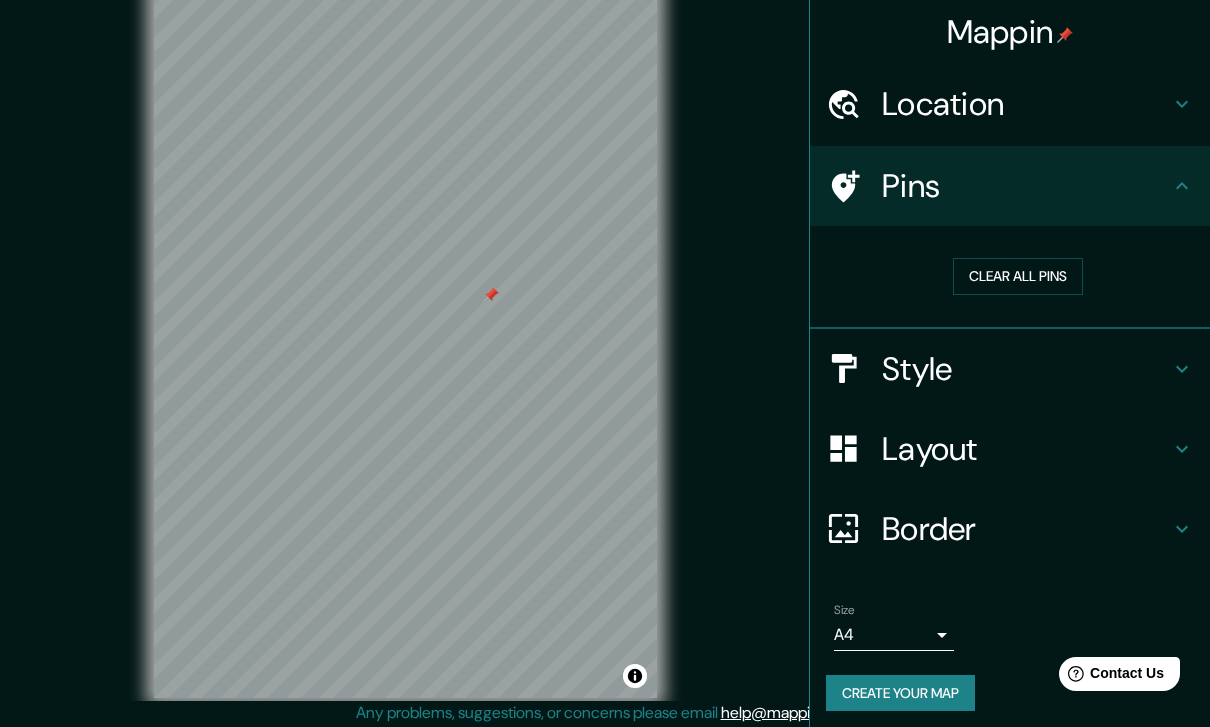 click on "Clear all pins" at bounding box center [1018, 276] 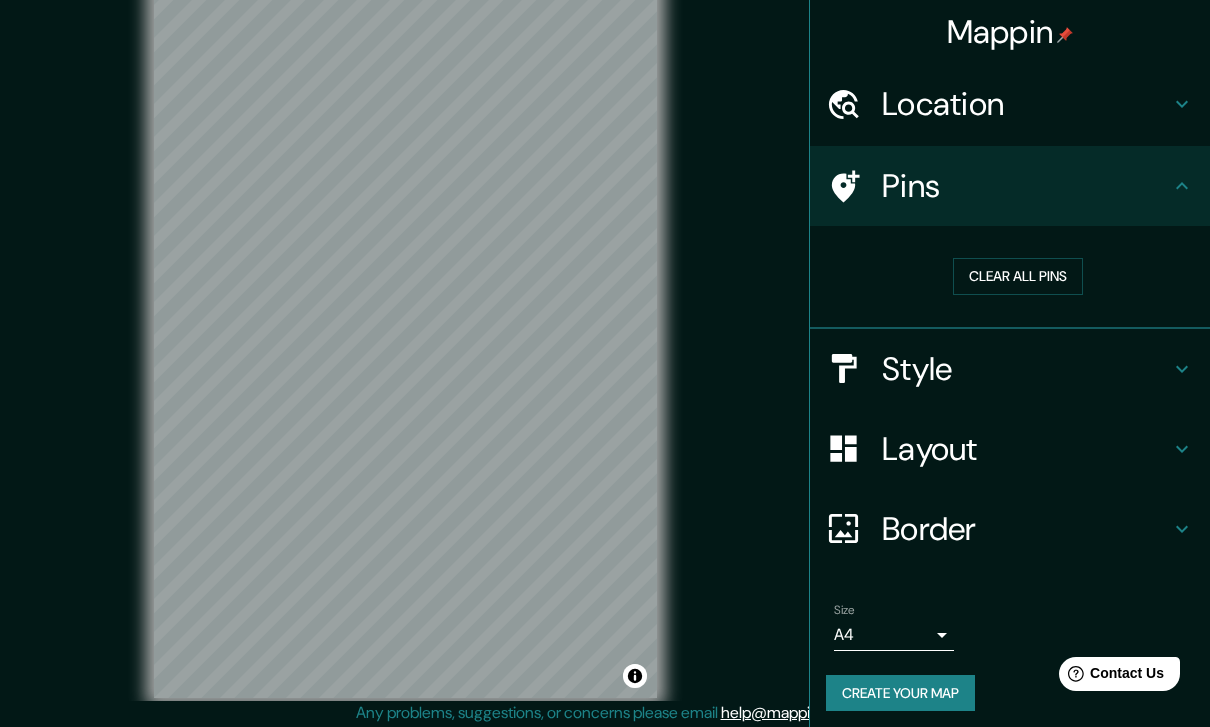 click on "Style" at bounding box center [1026, 369] 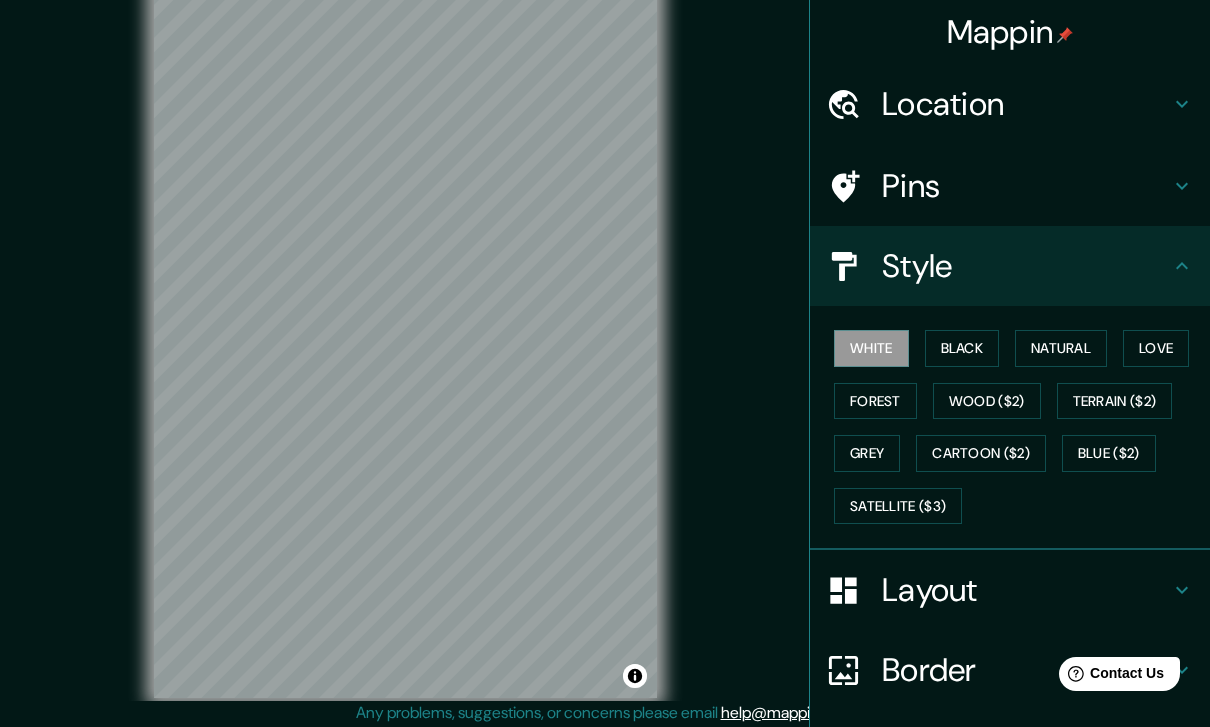 click on "Black" at bounding box center [962, 348] 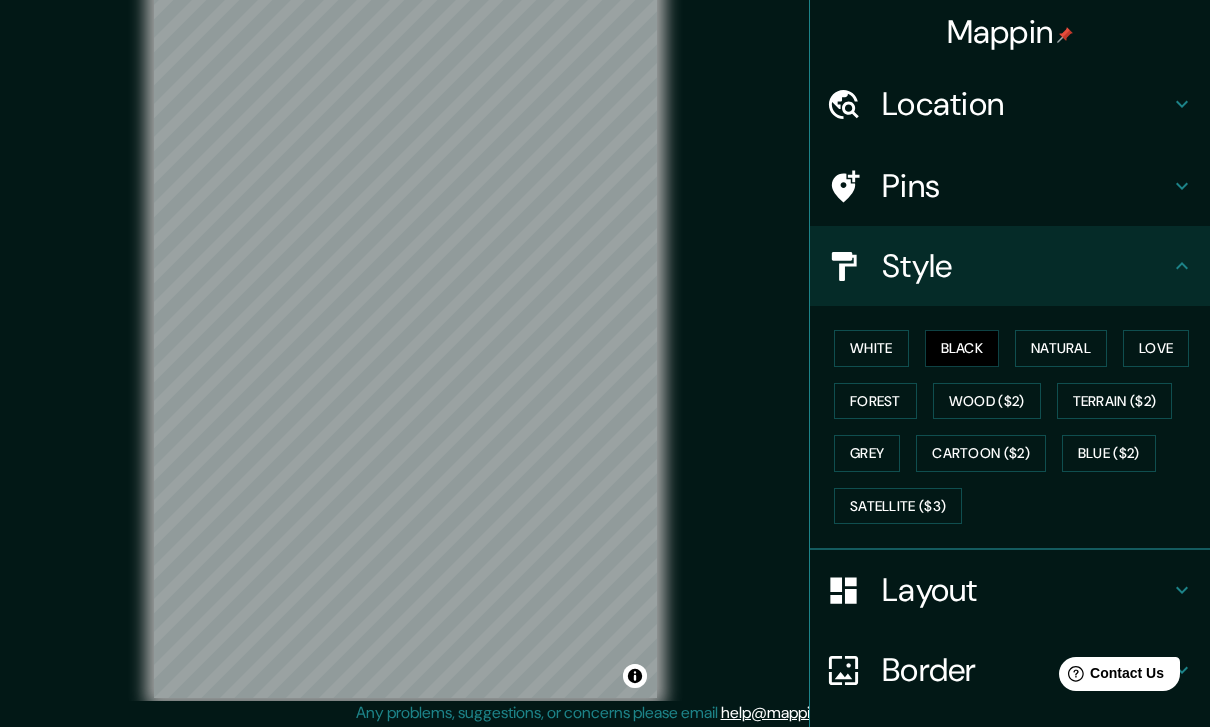 click on "Layout" at bounding box center [1026, 590] 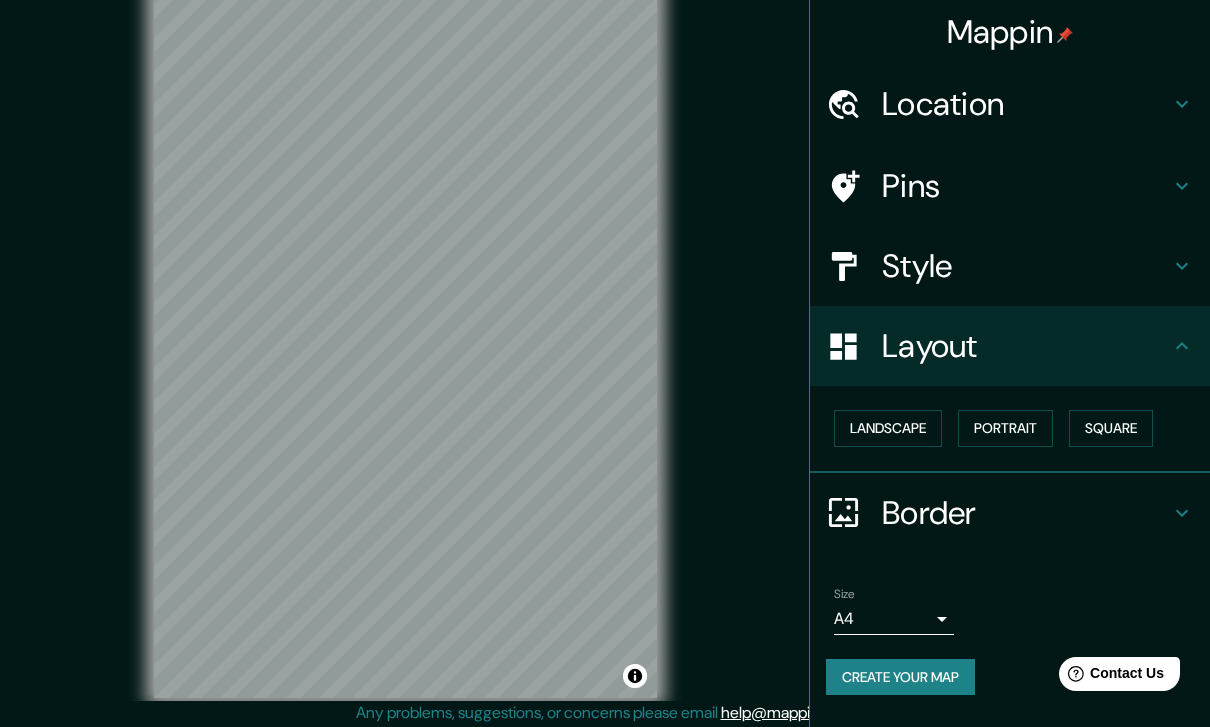 click on "Landscape" at bounding box center (888, 428) 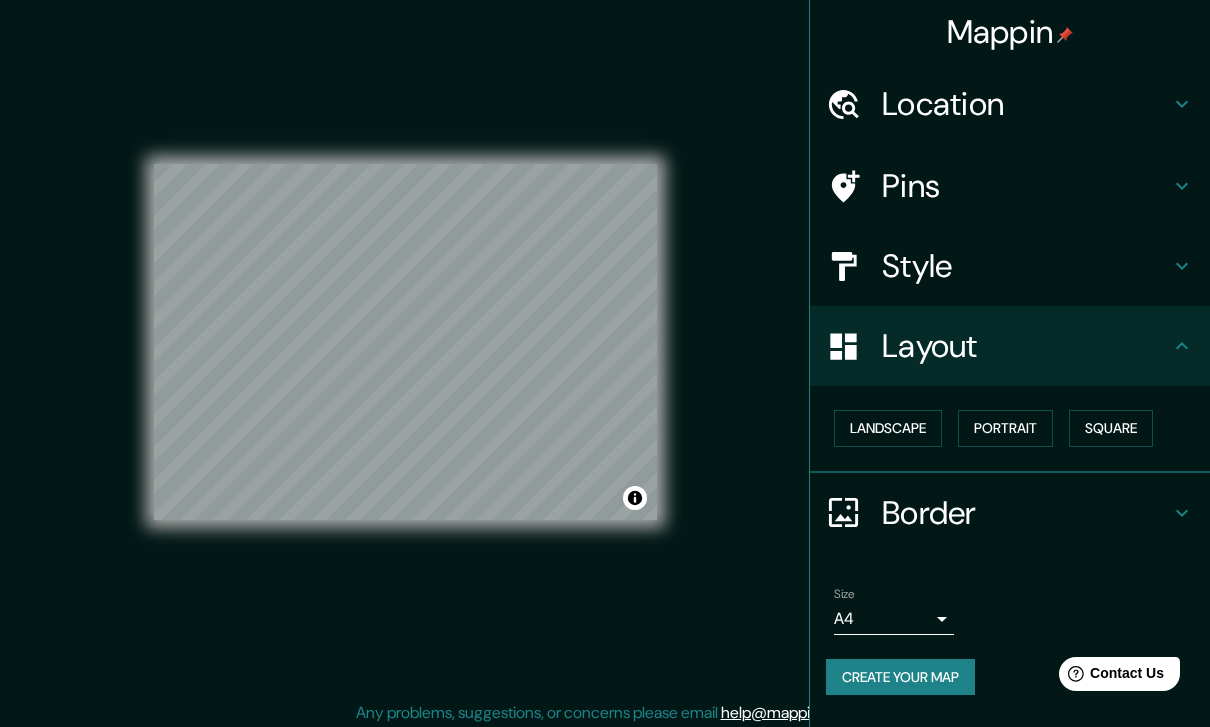 click on "Portrait" at bounding box center [1005, 428] 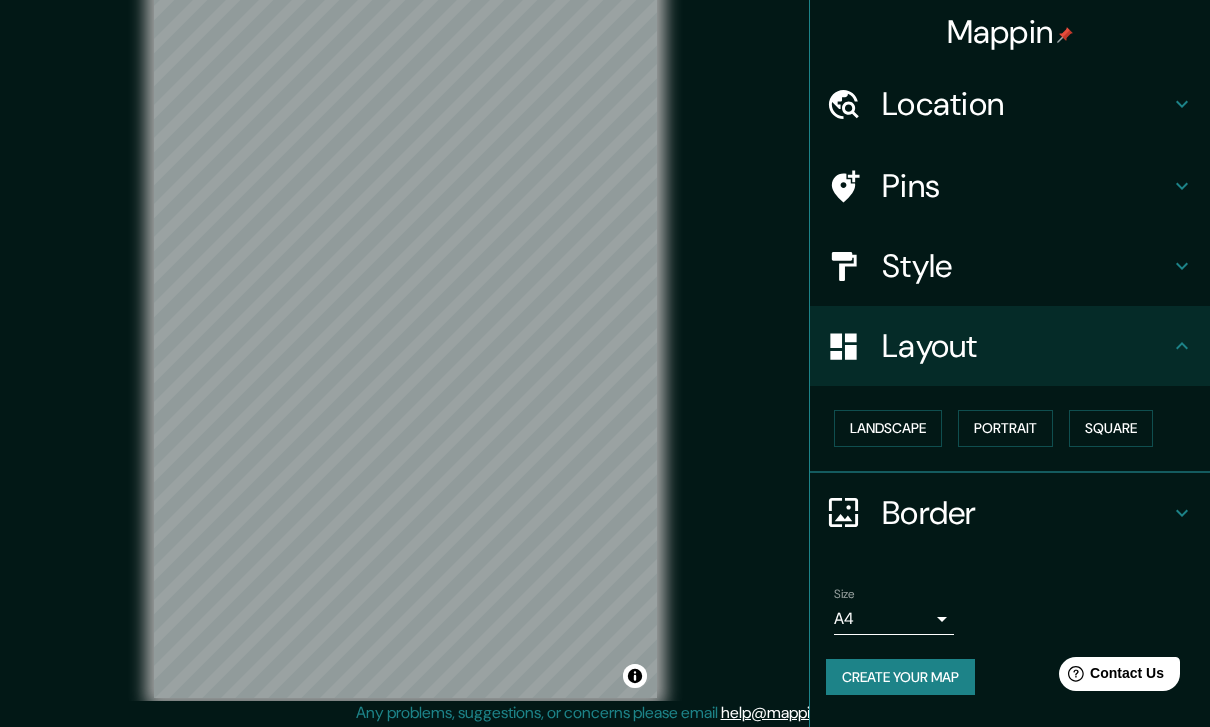 click on "Landscape" at bounding box center [888, 428] 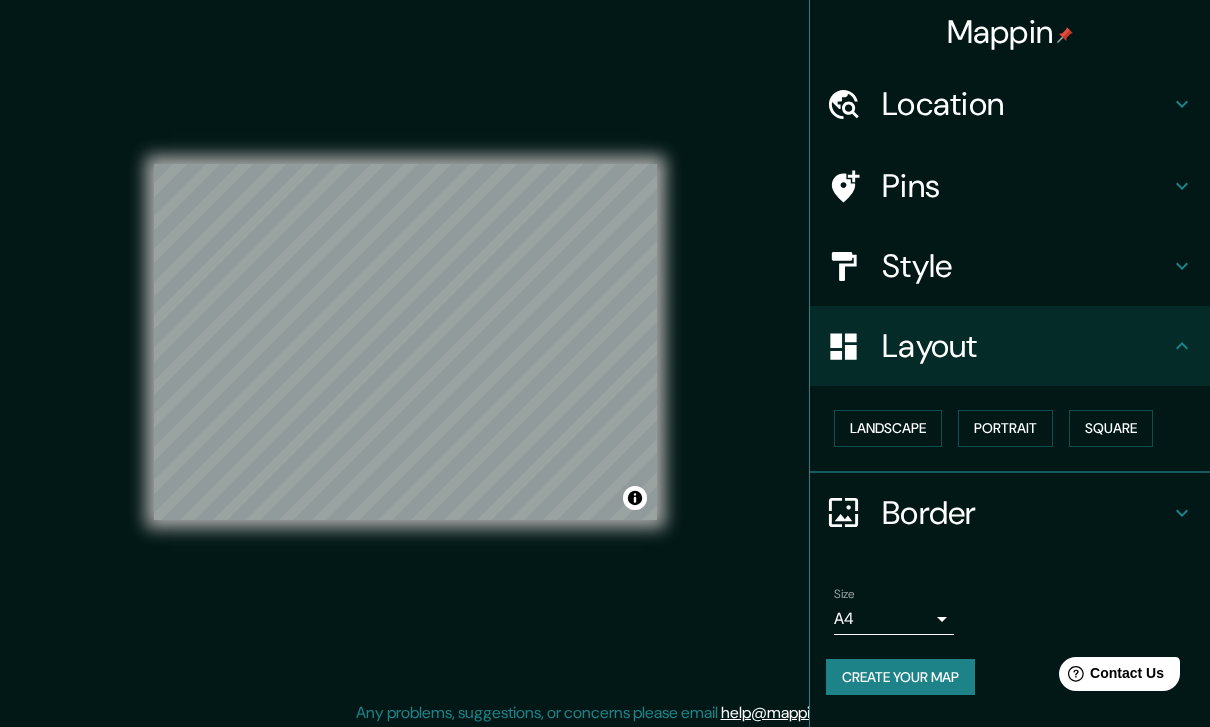 click on "Border" at bounding box center [1026, 513] 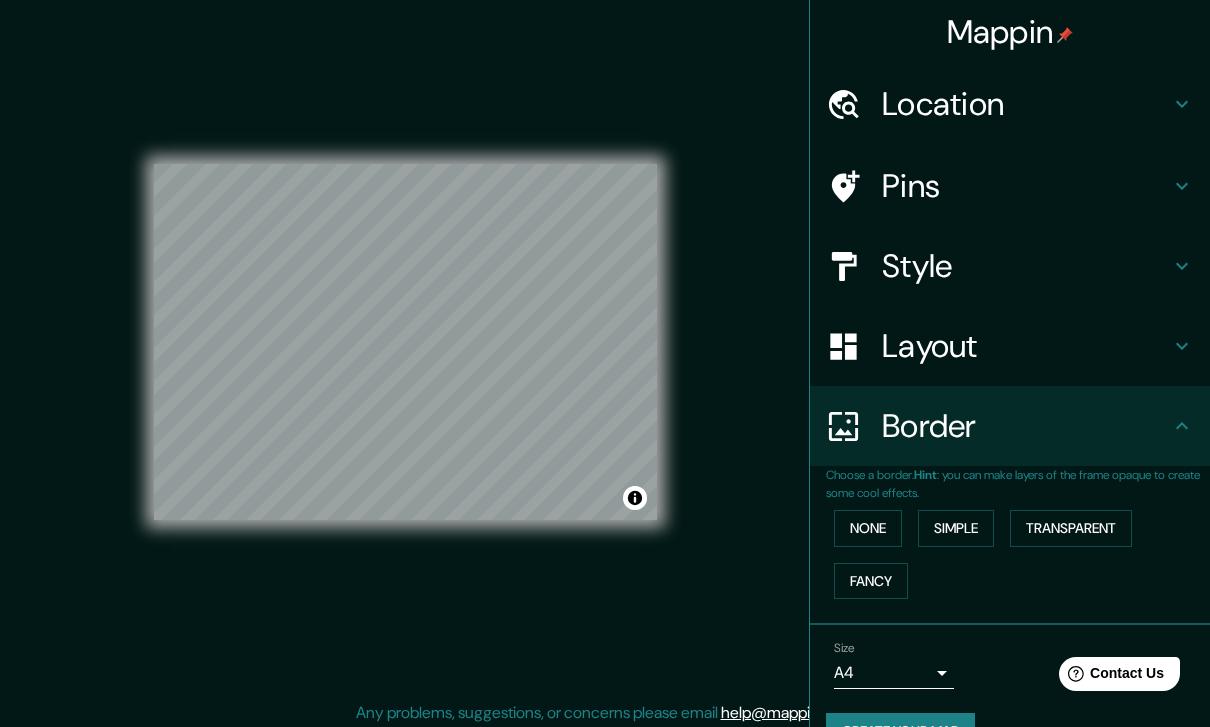 click on "Simple" at bounding box center [956, 528] 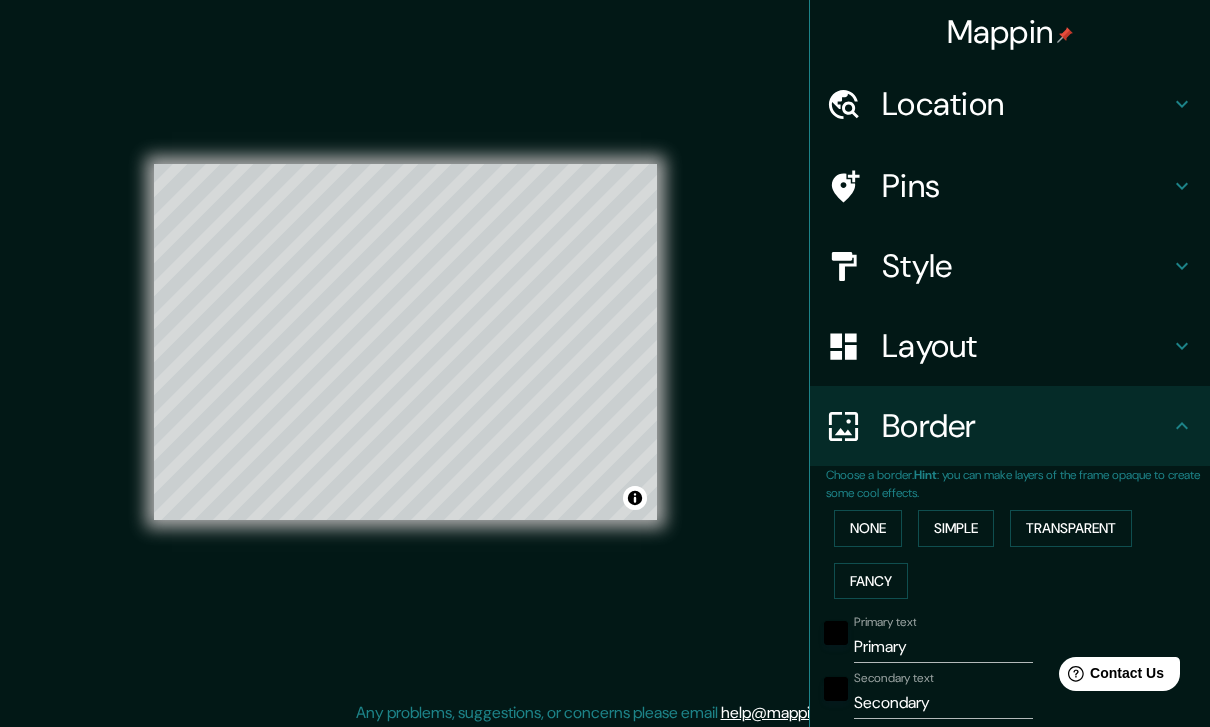 click on "Transparent" at bounding box center [1071, 528] 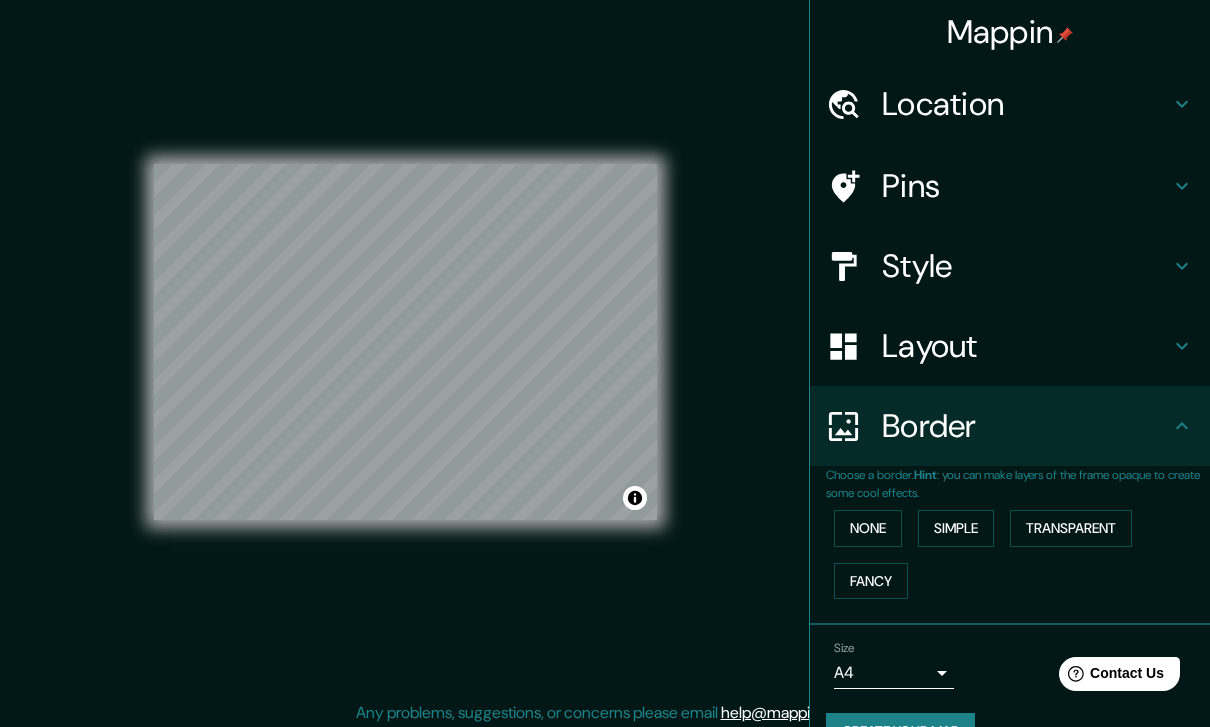 click on "Mappin Location Roma, Ciudad metropolitana de Roma Capital, Italia Pins Style Layout Border Choose a border.  Hint : you can make layers of the frame opaque to create some cool effects. None Simple Transparent Fancy Size A4 single Create your map © Mapbox   © OpenStreetMap   Improve this map Any problems, suggestions, or concerns please email    help@example.com . . ." at bounding box center [605, 346] 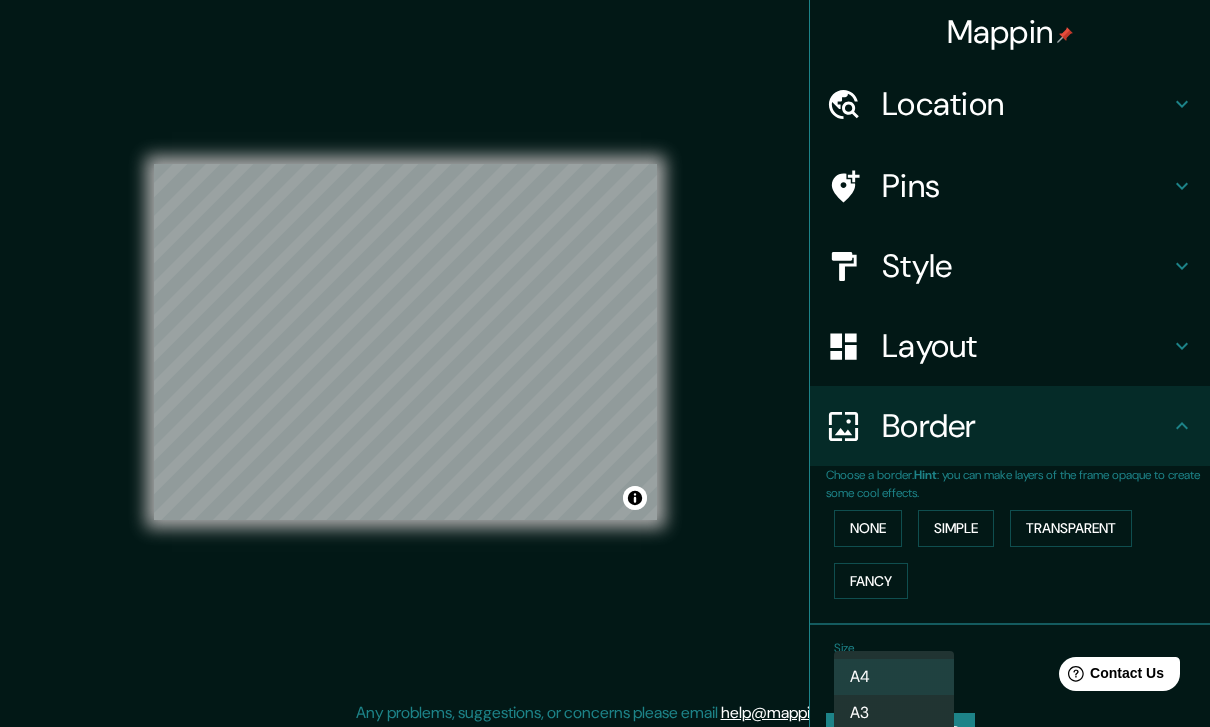 click on "A3" at bounding box center [894, 713] 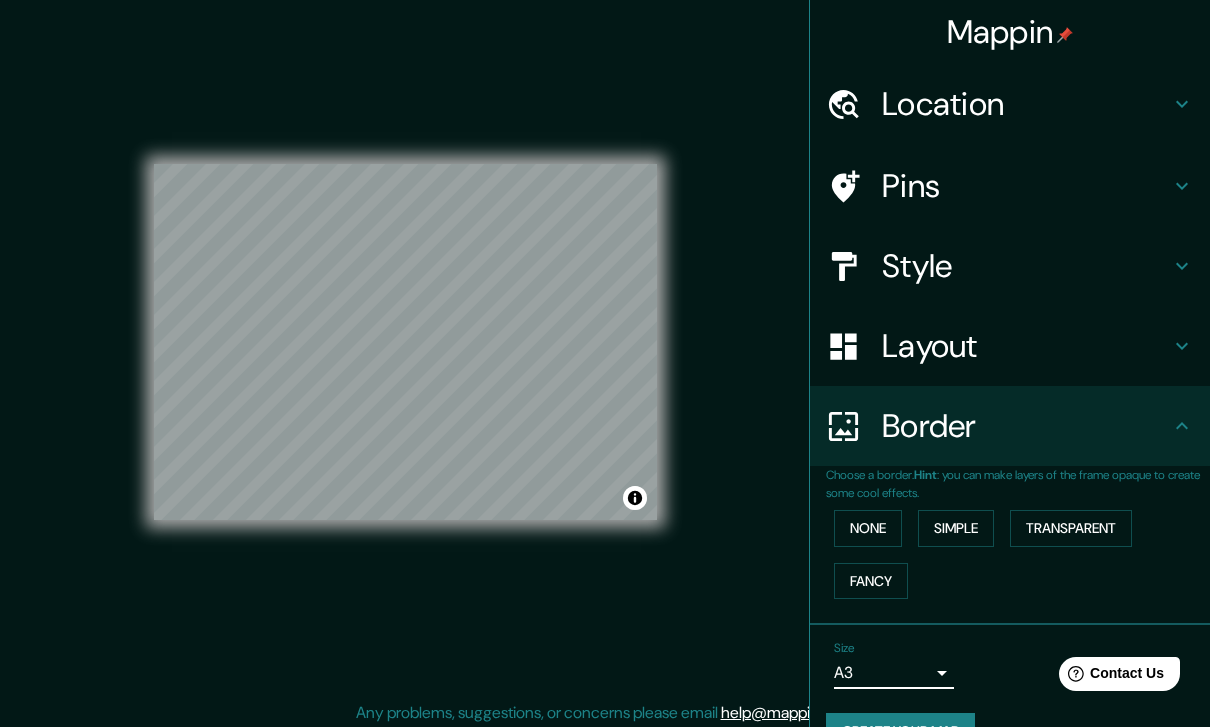 click on "Location" at bounding box center [1026, 104] 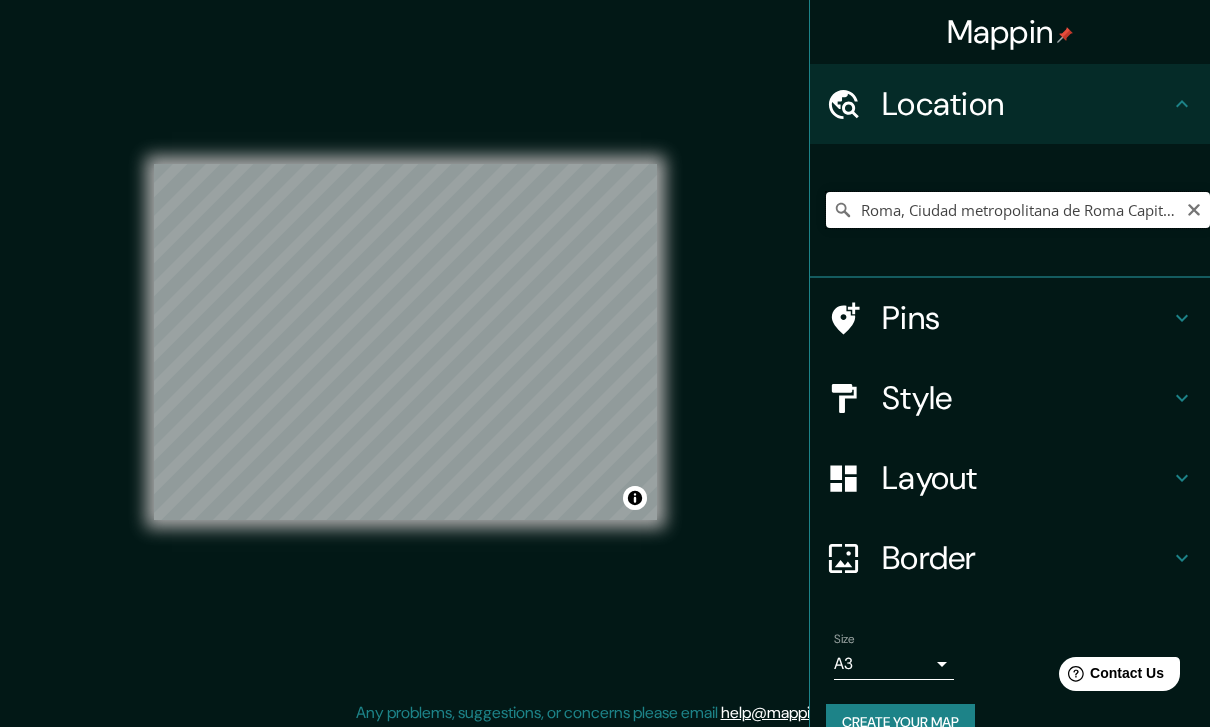click on "Roma, Ciudad metropolitana de Roma Capital, Italia" at bounding box center [1018, 210] 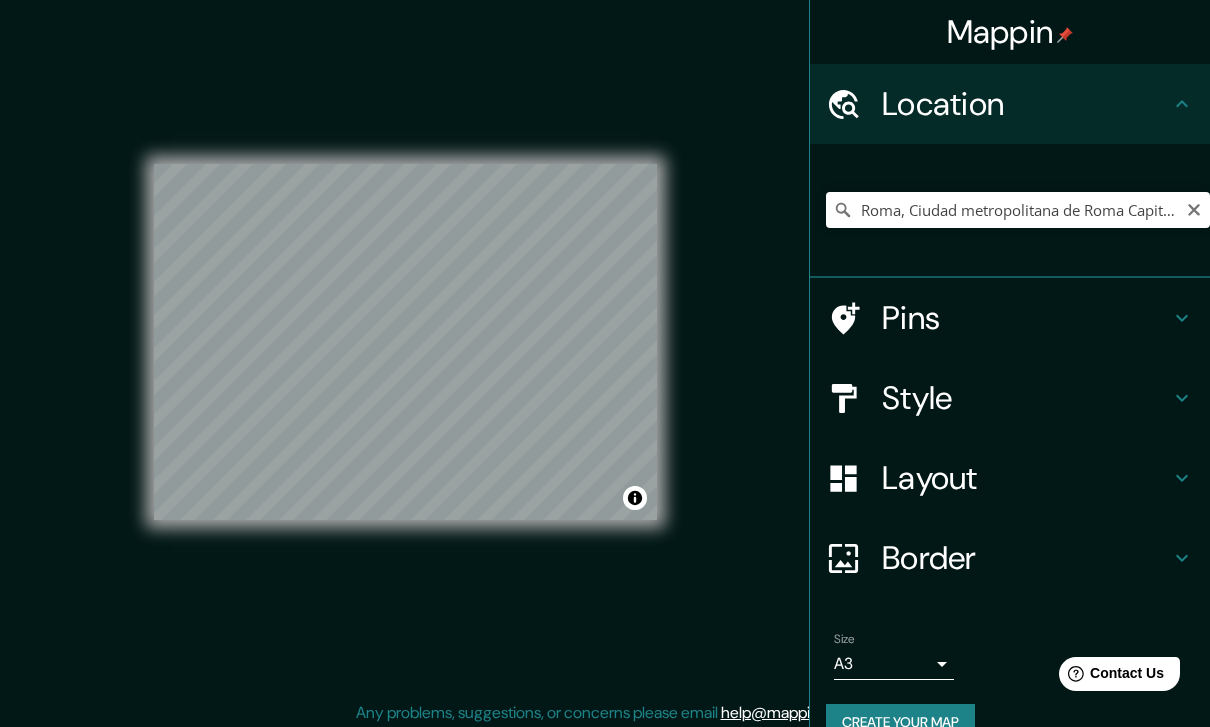 click 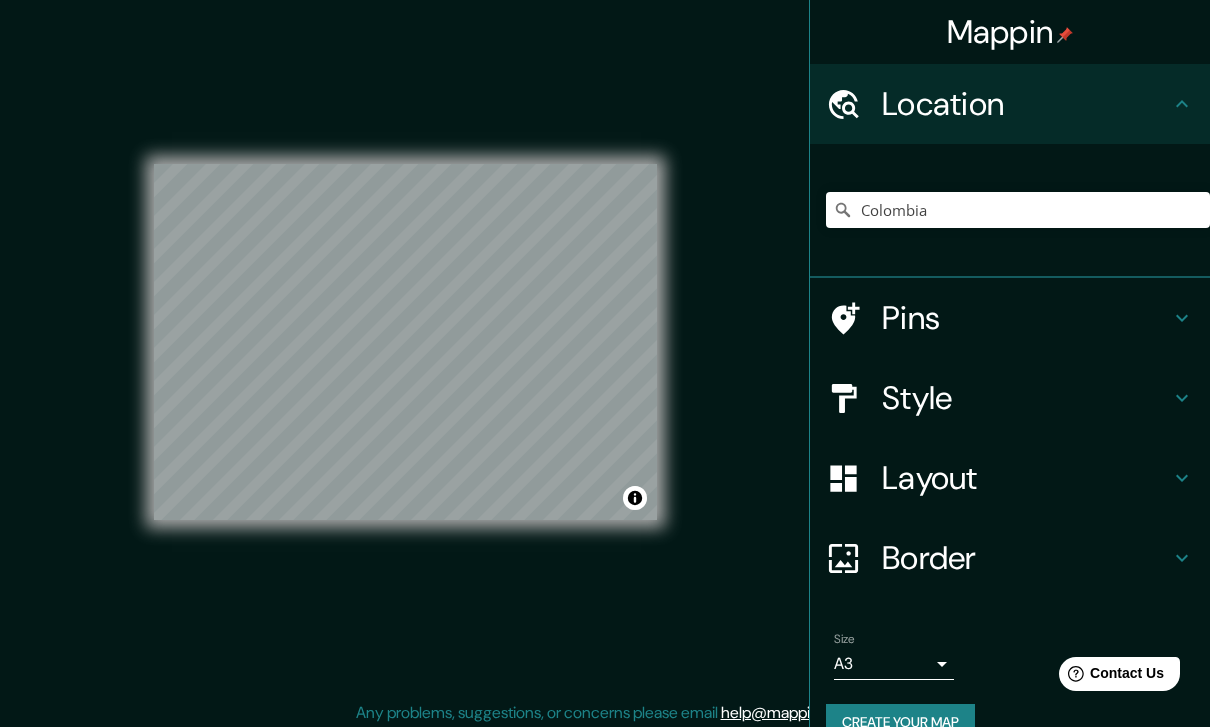 click on "Mappin Location Colombia Pins Style Layout Border Choose a border.  Hint : you can make layers of the frame opaque to create some cool effects. None Simple Transparent Fancy Size A3 a4 Create your map © Mapbox   © OpenStreetMap   Improve this map Any problems, suggestions, or concerns please email    help@example.com . . ." at bounding box center (605, 358) 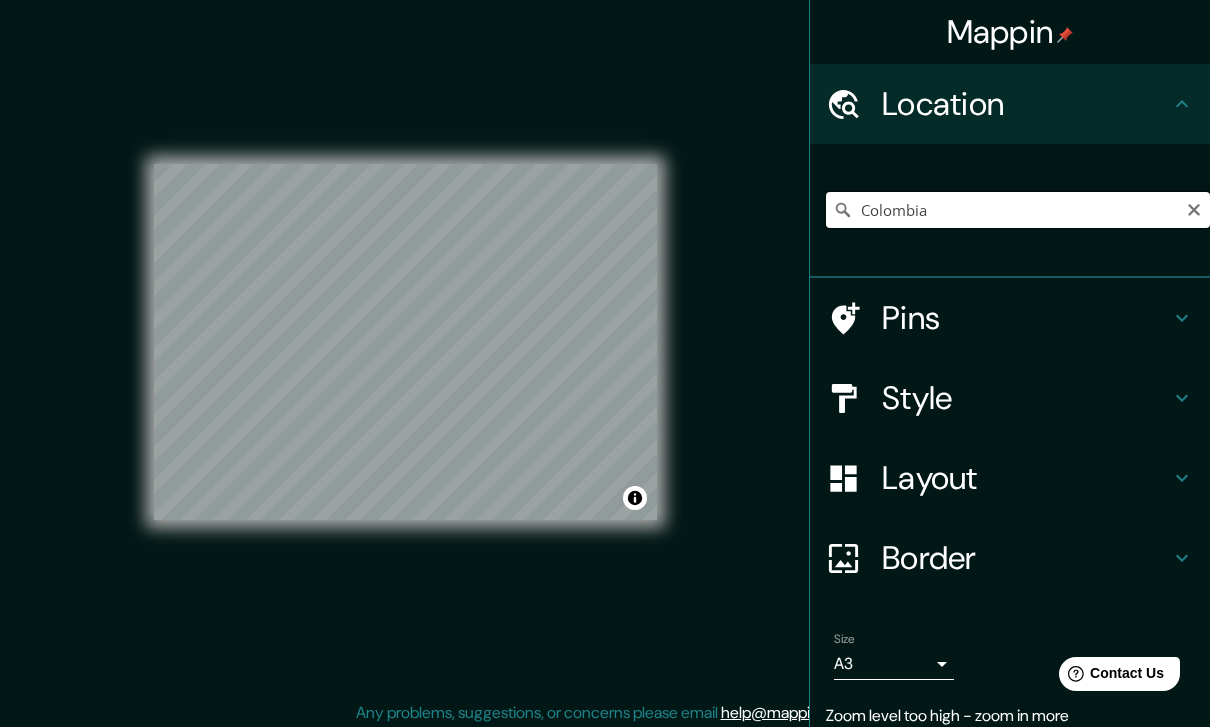 click on "Colombia" at bounding box center (1018, 210) 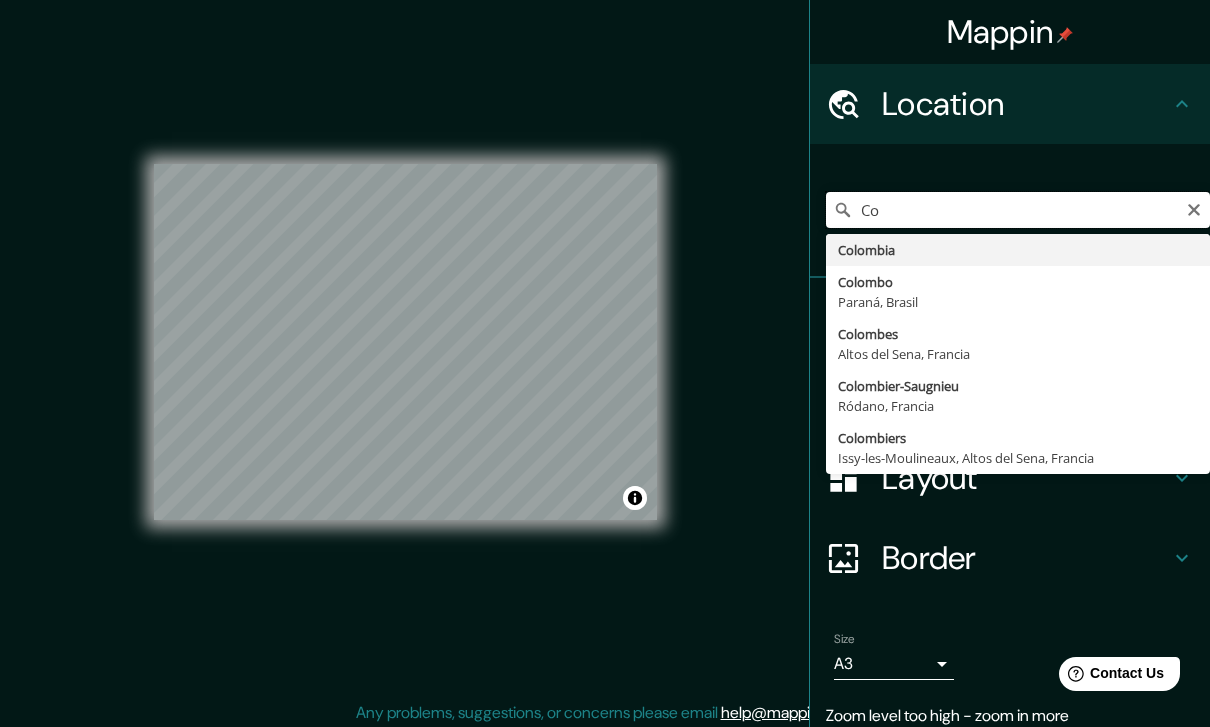 type on "C" 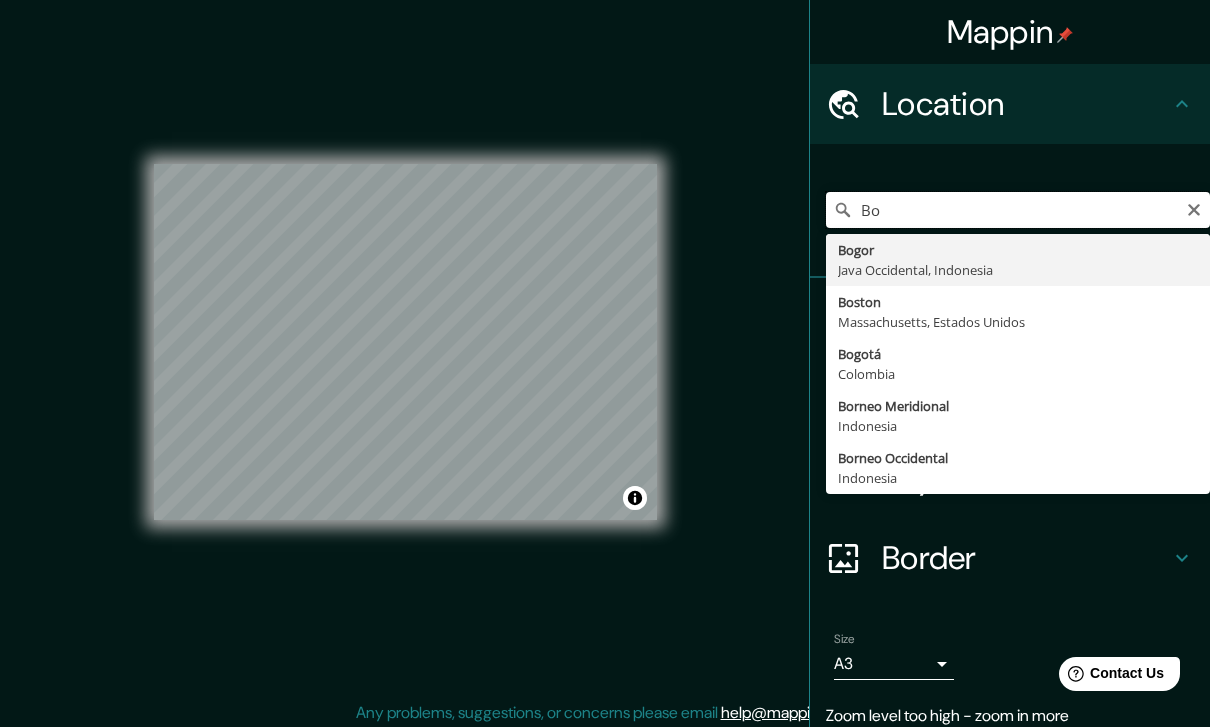 type on "B" 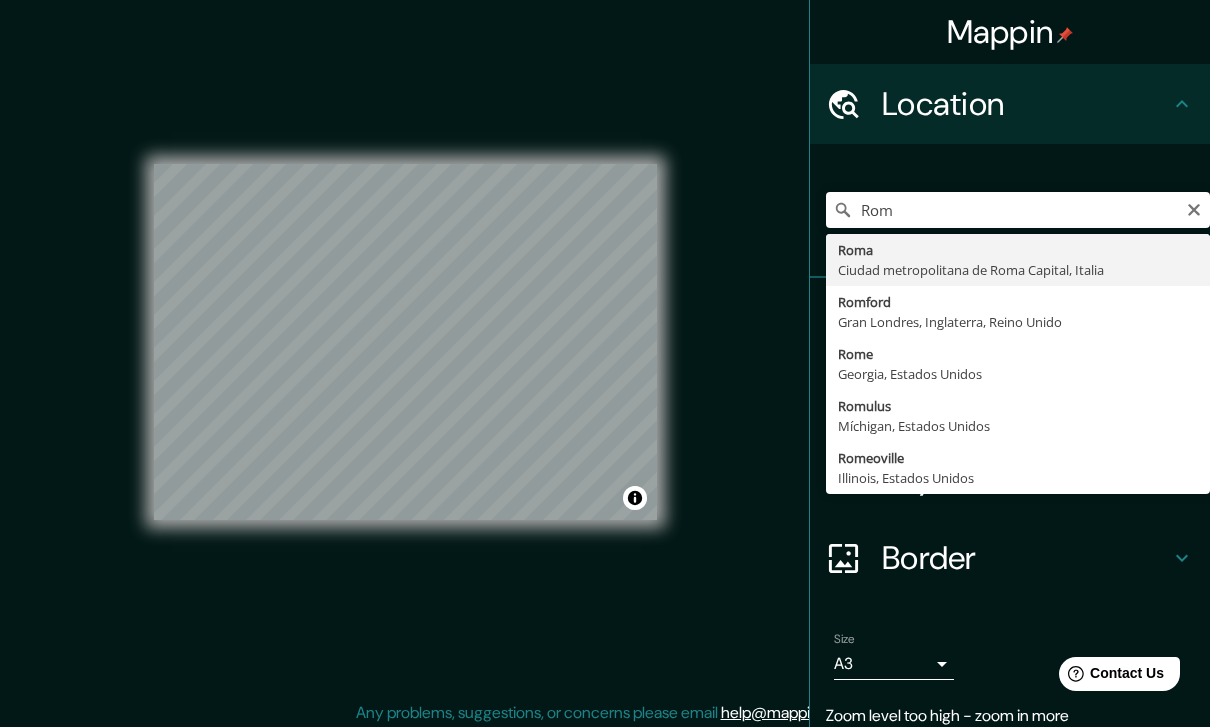 type on "Roma, Ciudad metropolitana de Roma Capital, Italia" 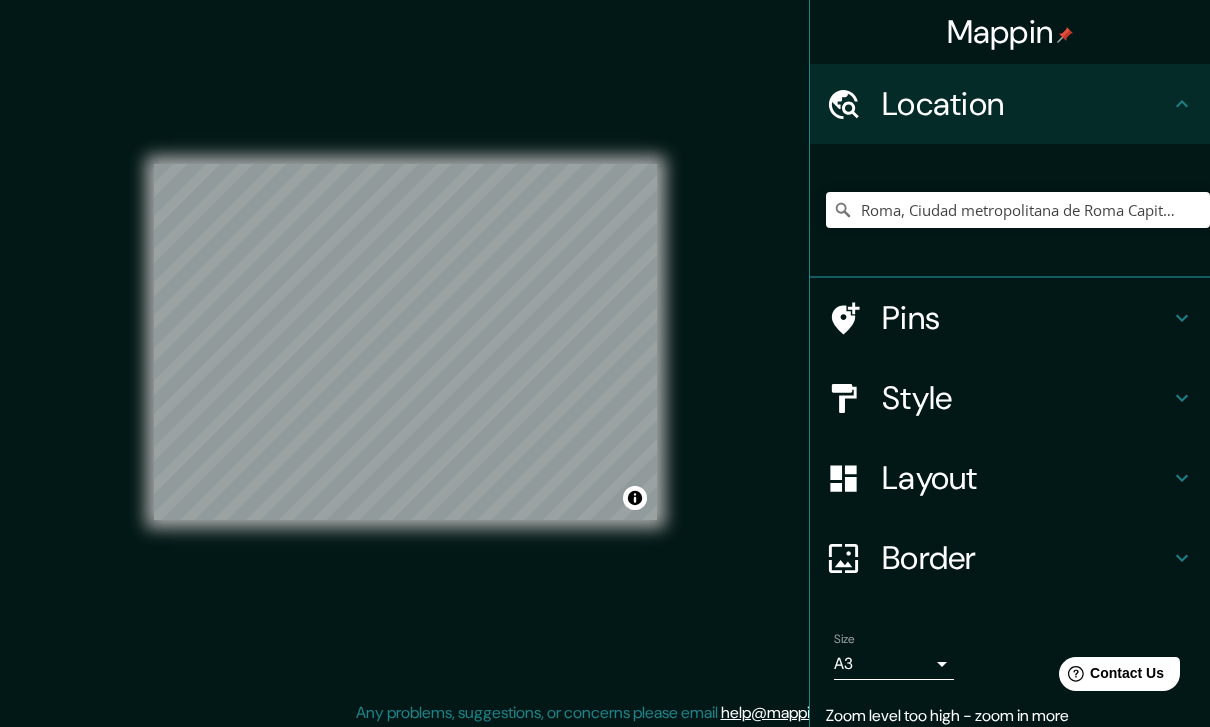 click on "Location" at bounding box center [1026, 104] 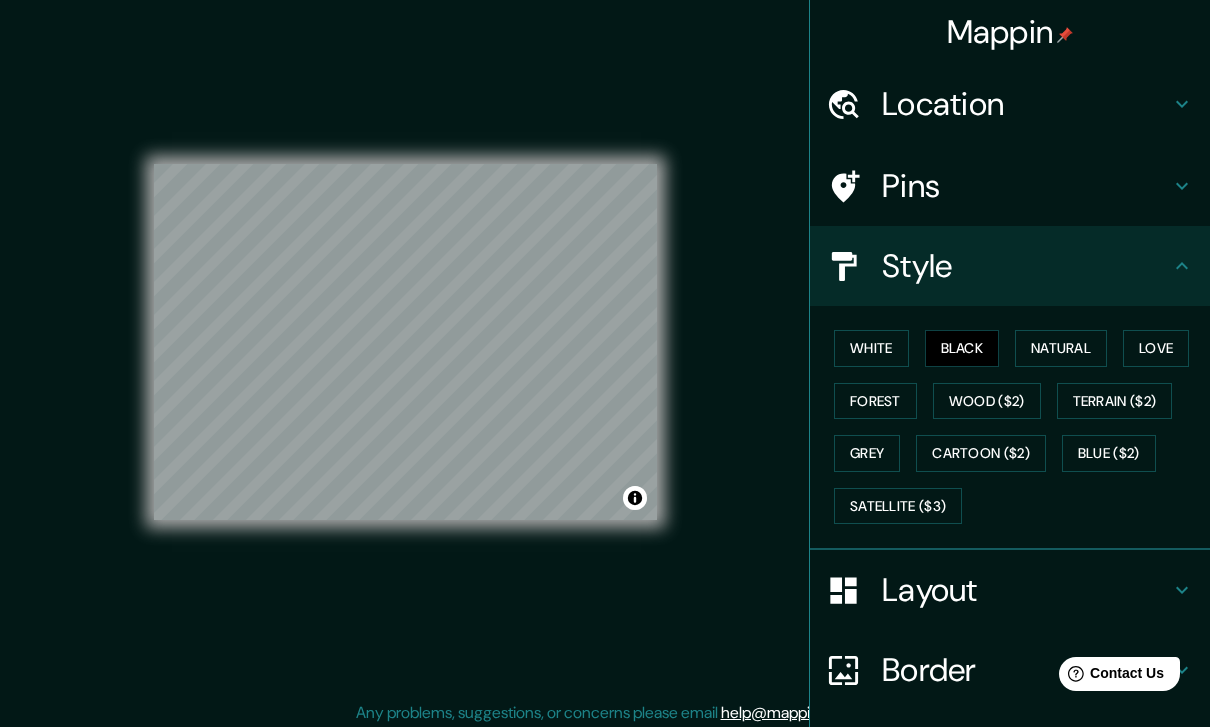 click on "Natural" at bounding box center [1061, 348] 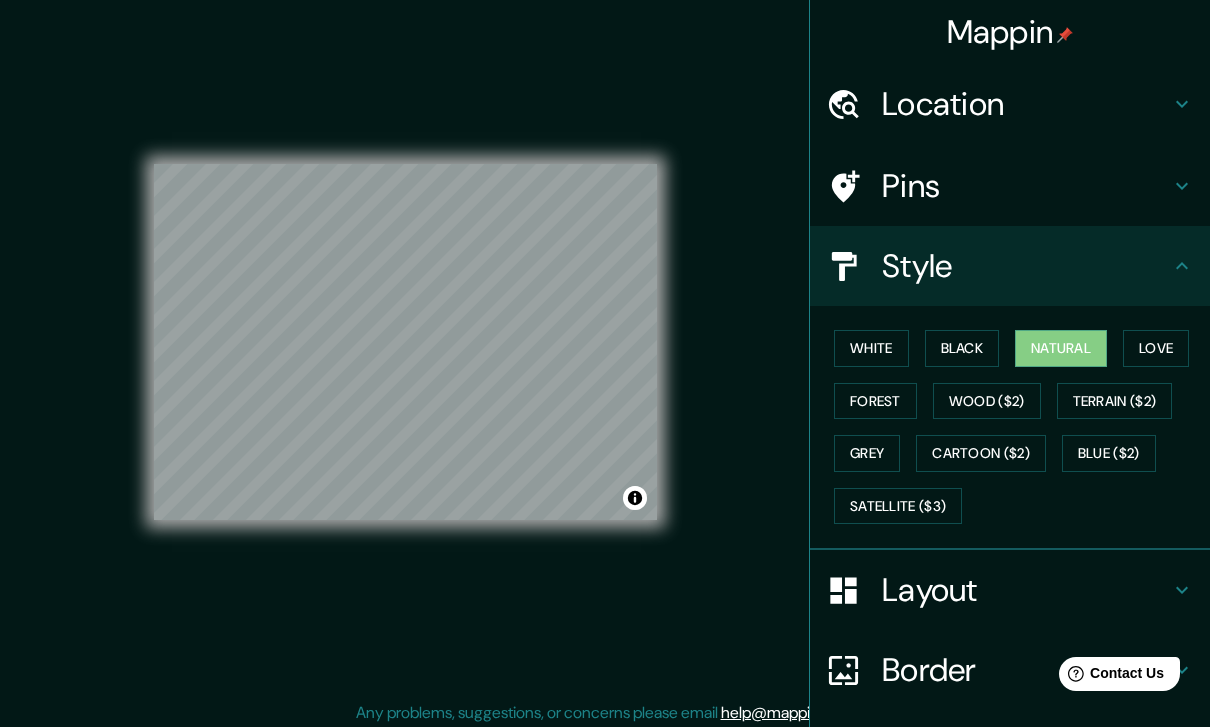 click on "Love" at bounding box center [1156, 348] 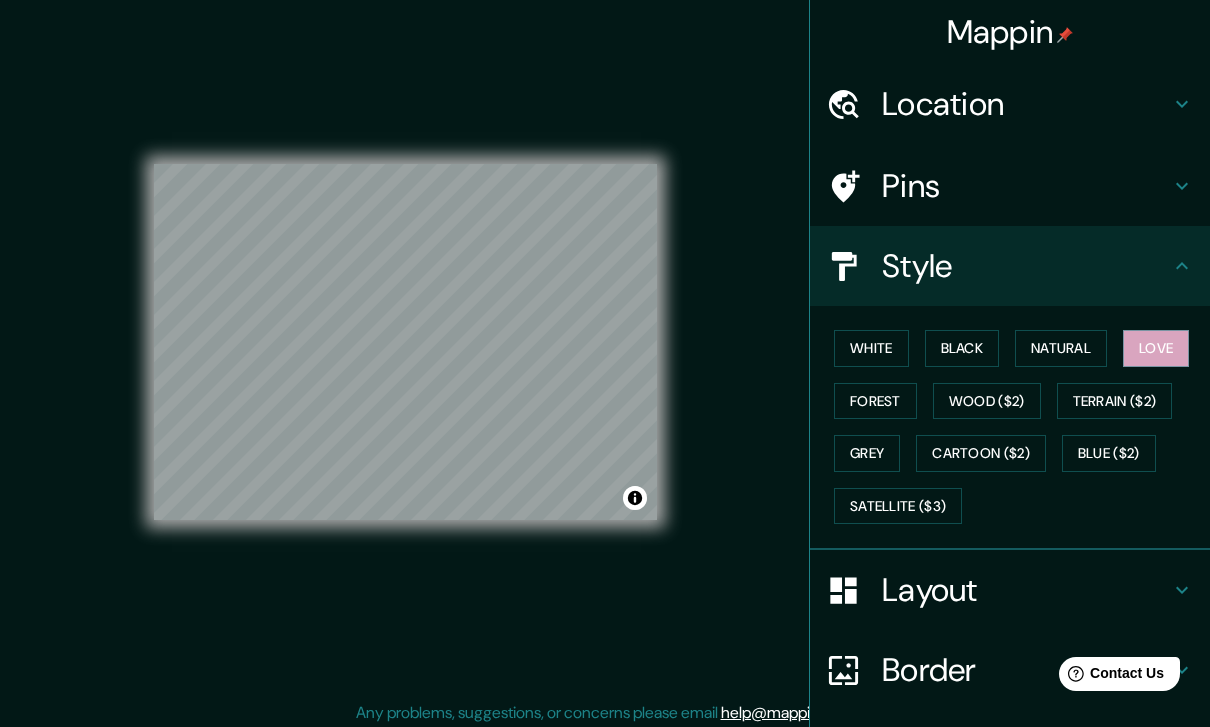 click on "Natural" at bounding box center [1061, 348] 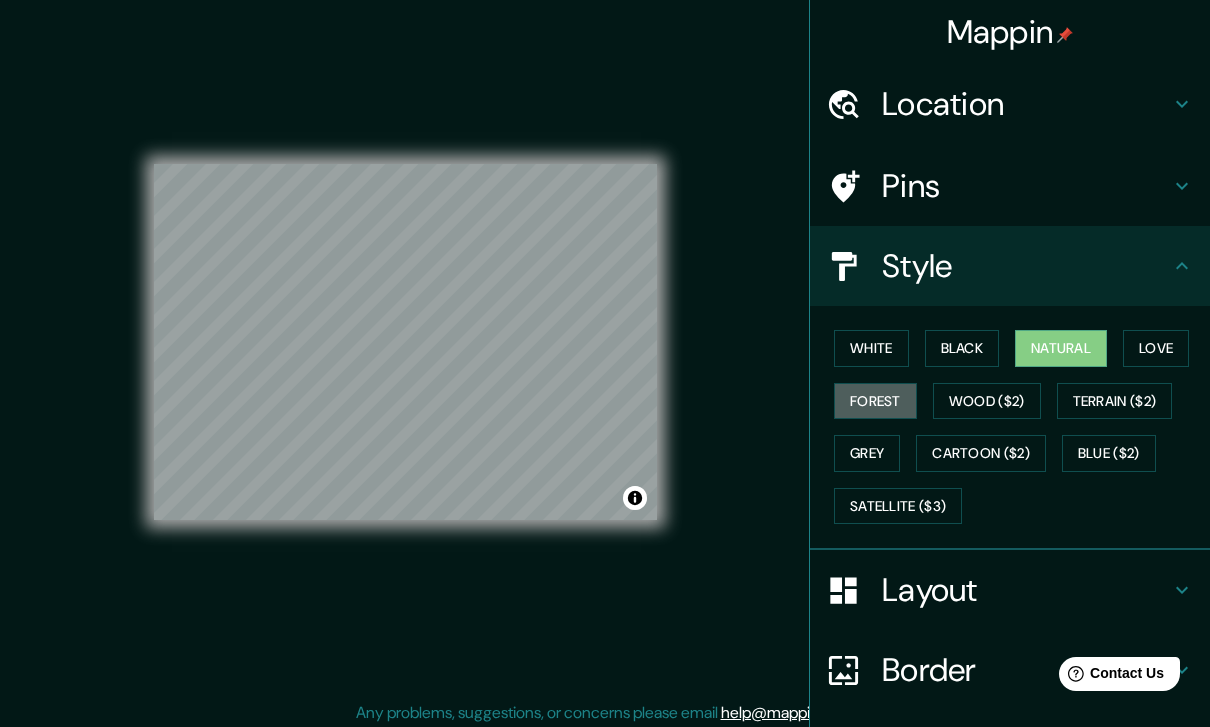 click on "Forest" at bounding box center [875, 401] 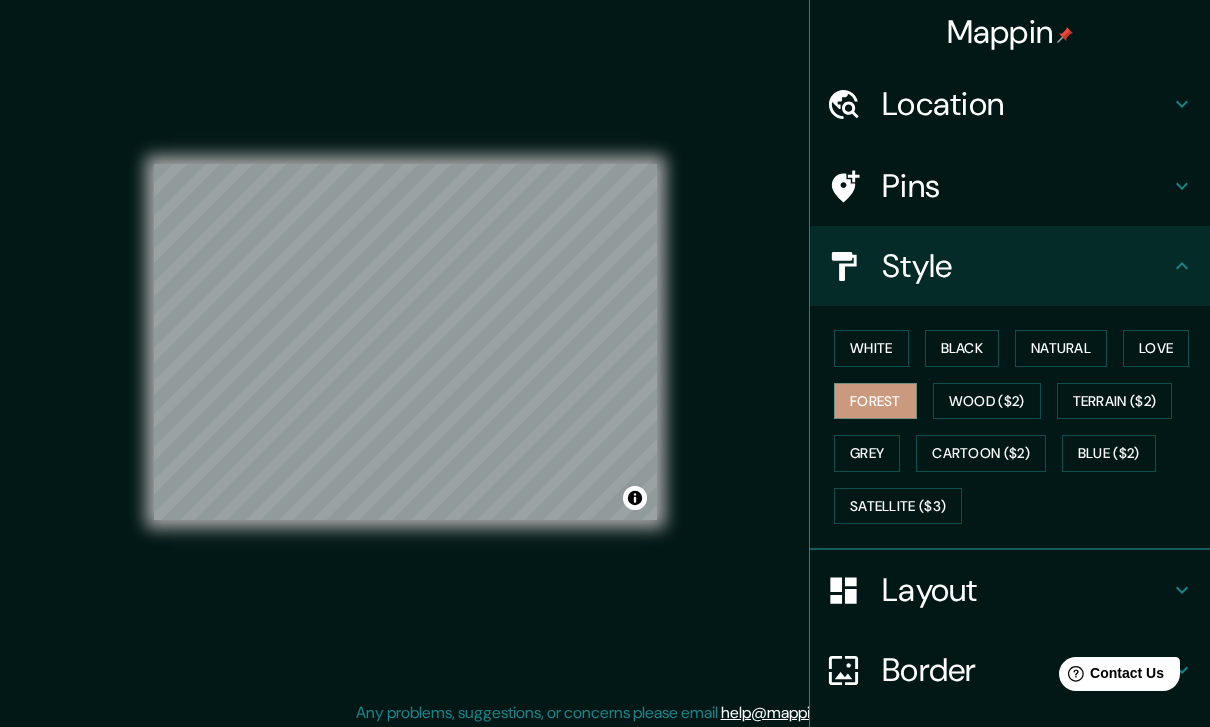 click on "Natural" at bounding box center [1061, 348] 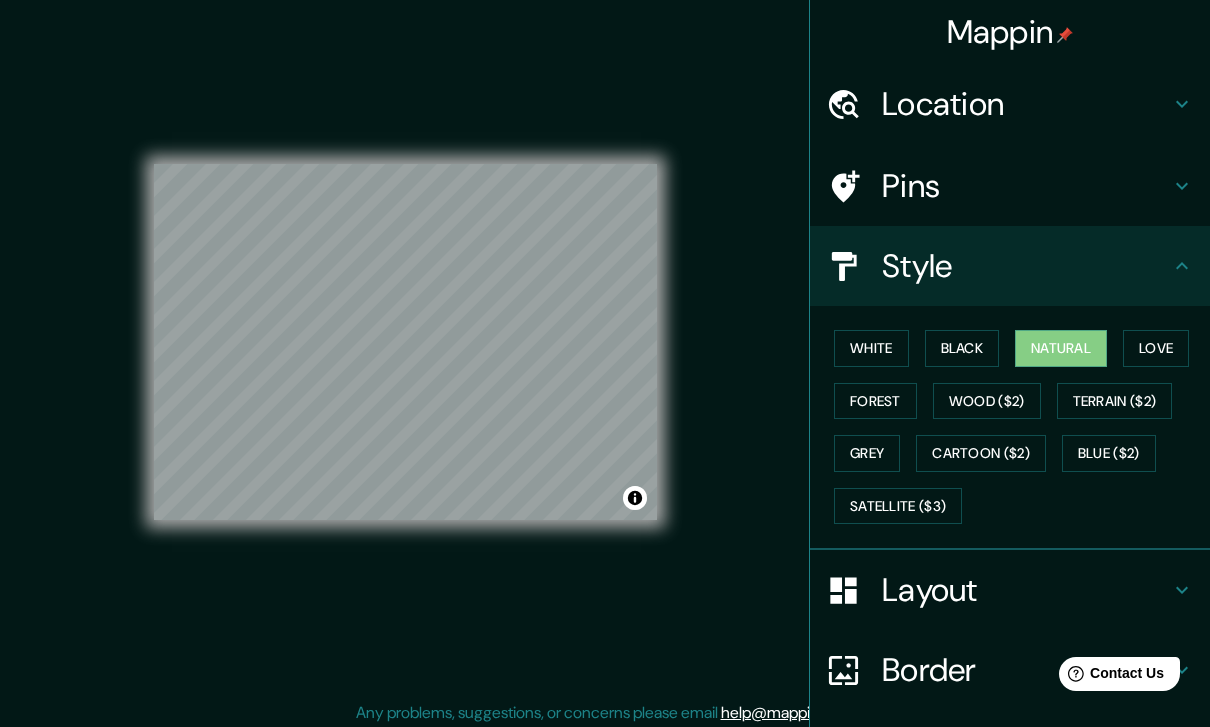click on "Grey" at bounding box center (867, 453) 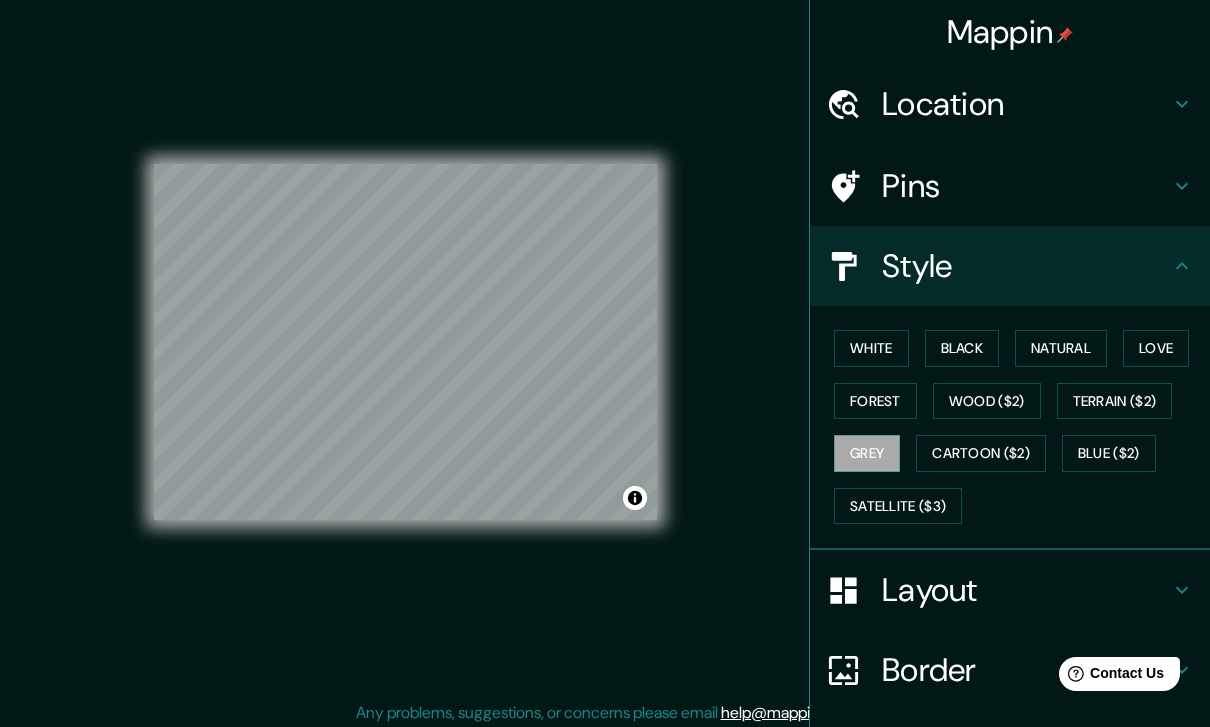 click on "Natural" at bounding box center [1061, 348] 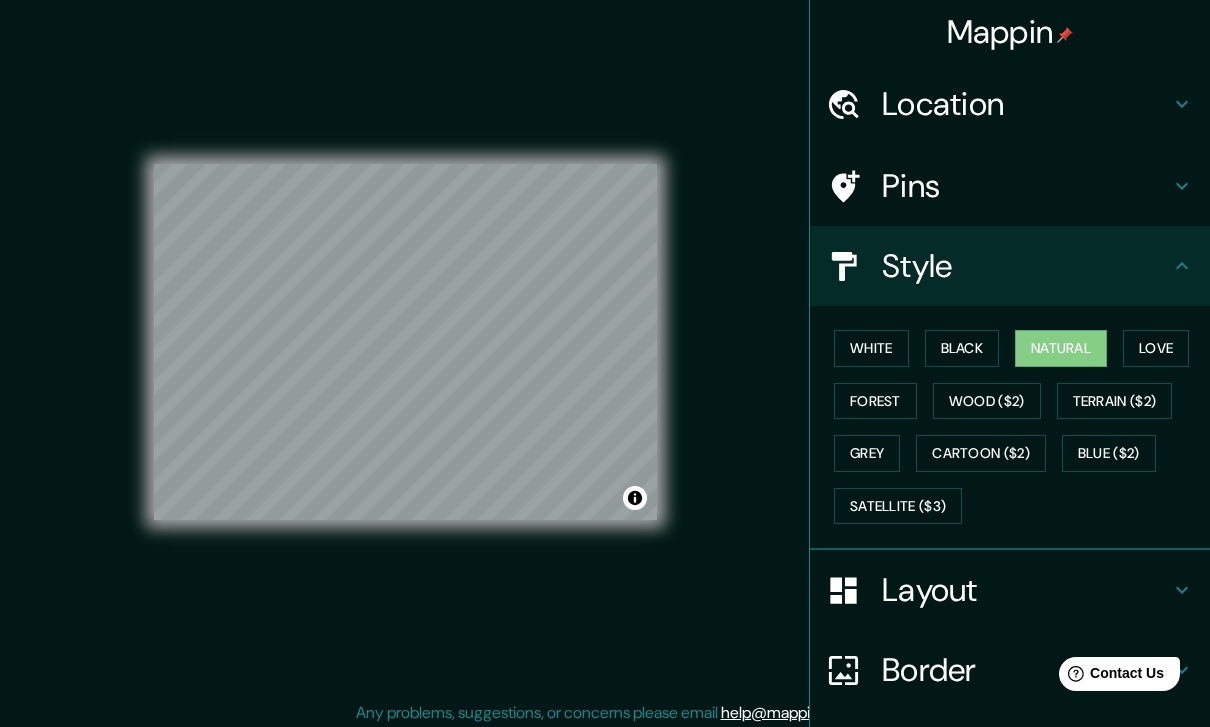 click on "Wood ($2)" at bounding box center [987, 401] 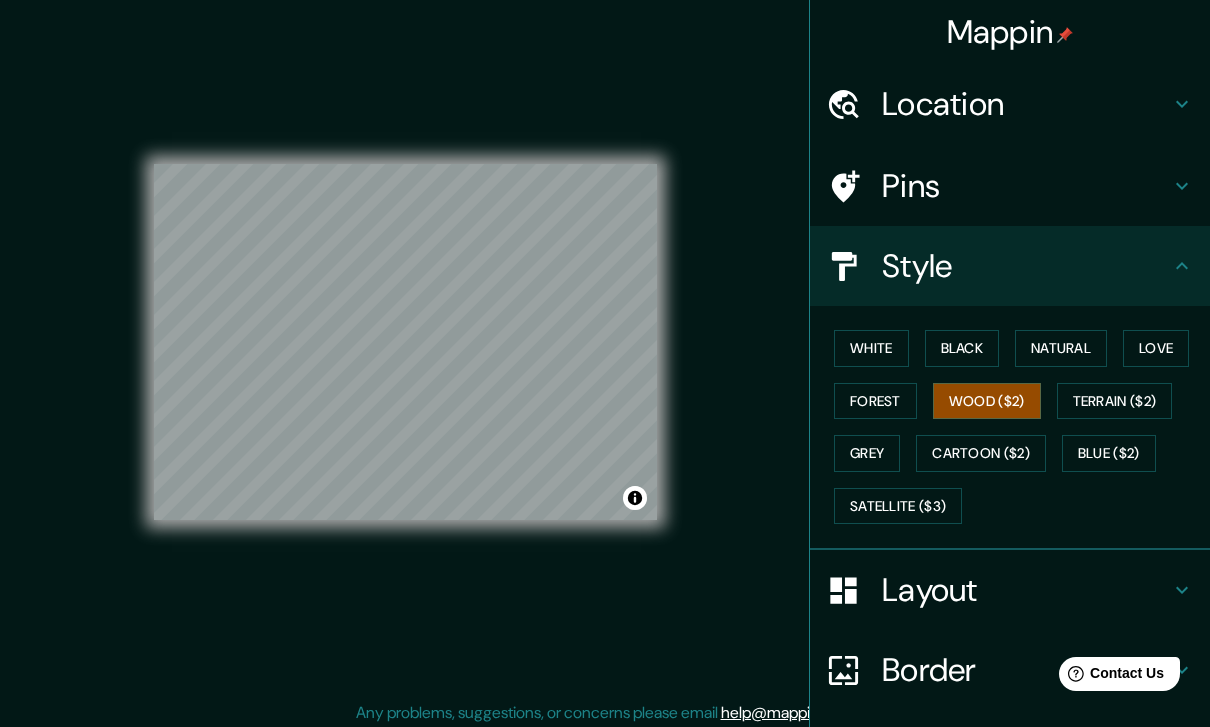 click on "Terrain ($2)" at bounding box center [1115, 401] 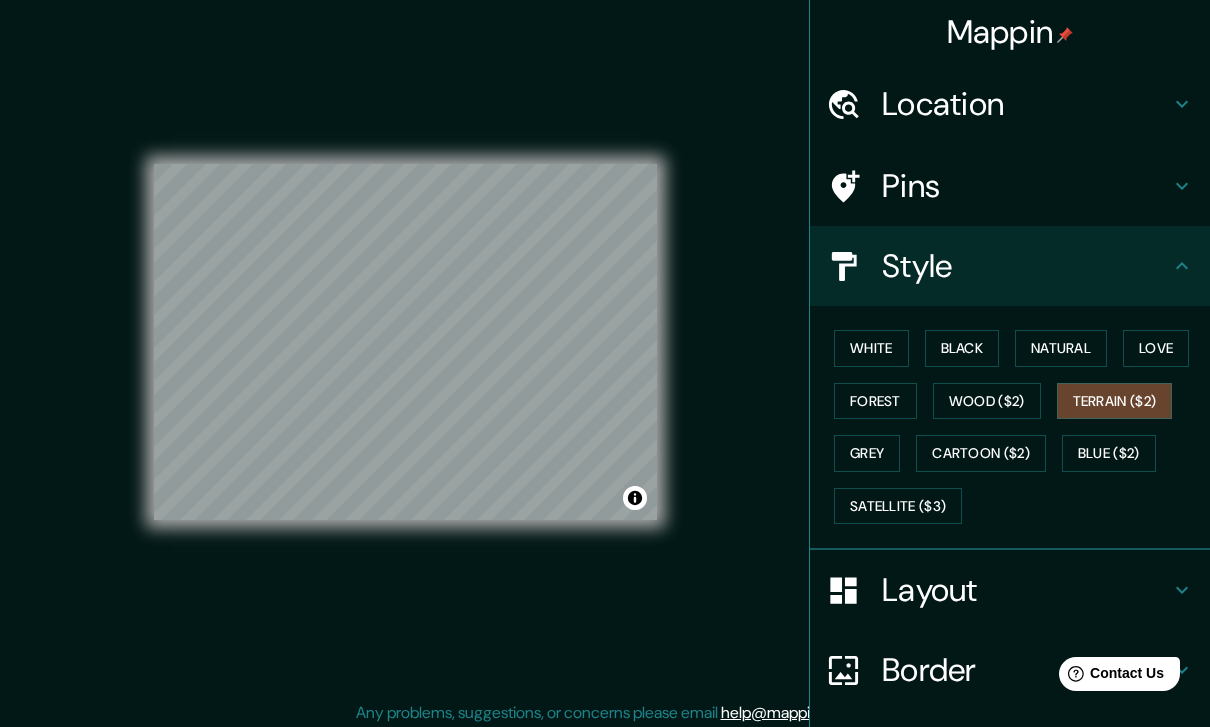click on "Cartoon ($2)" at bounding box center [981, 453] 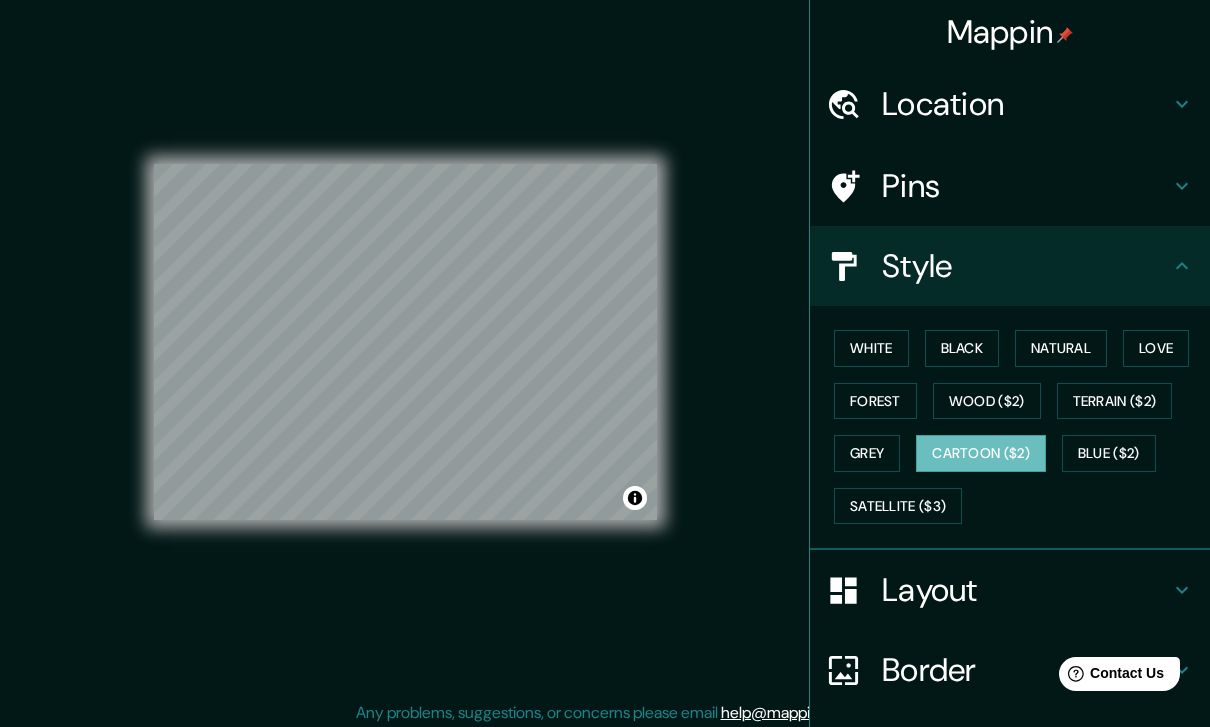click on "Blue ($2)" at bounding box center [1109, 453] 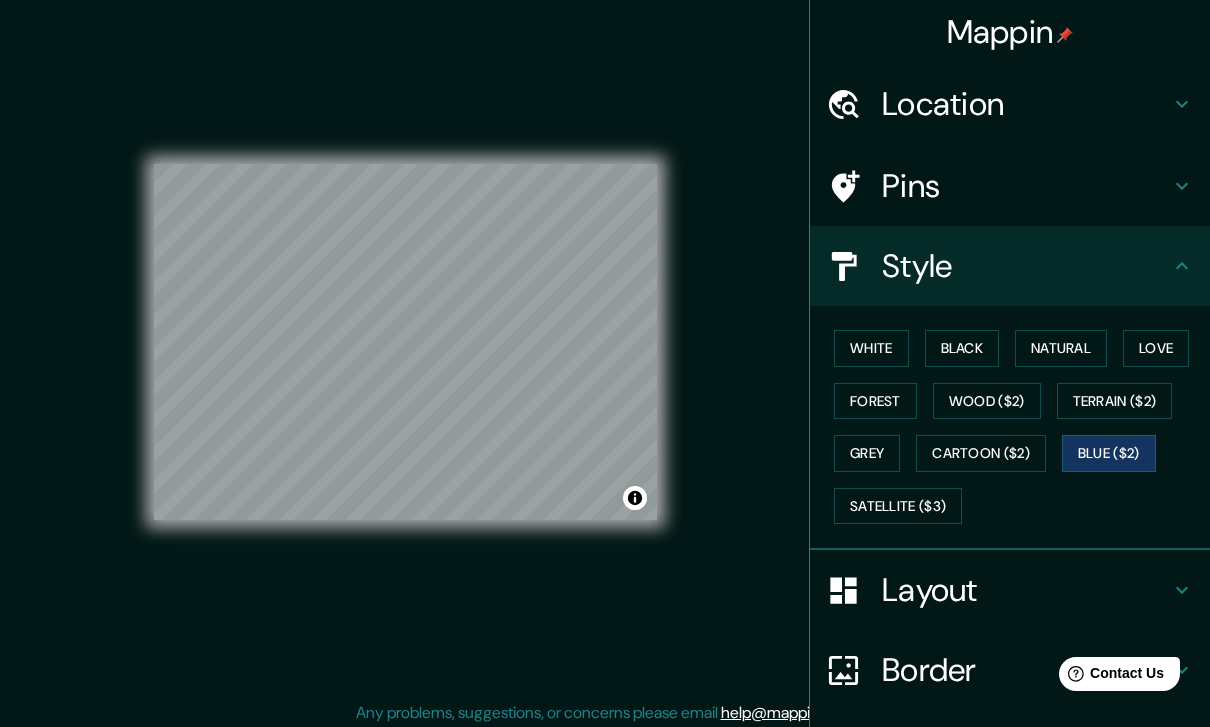 click on "Cartoon ($2)" at bounding box center [981, 453] 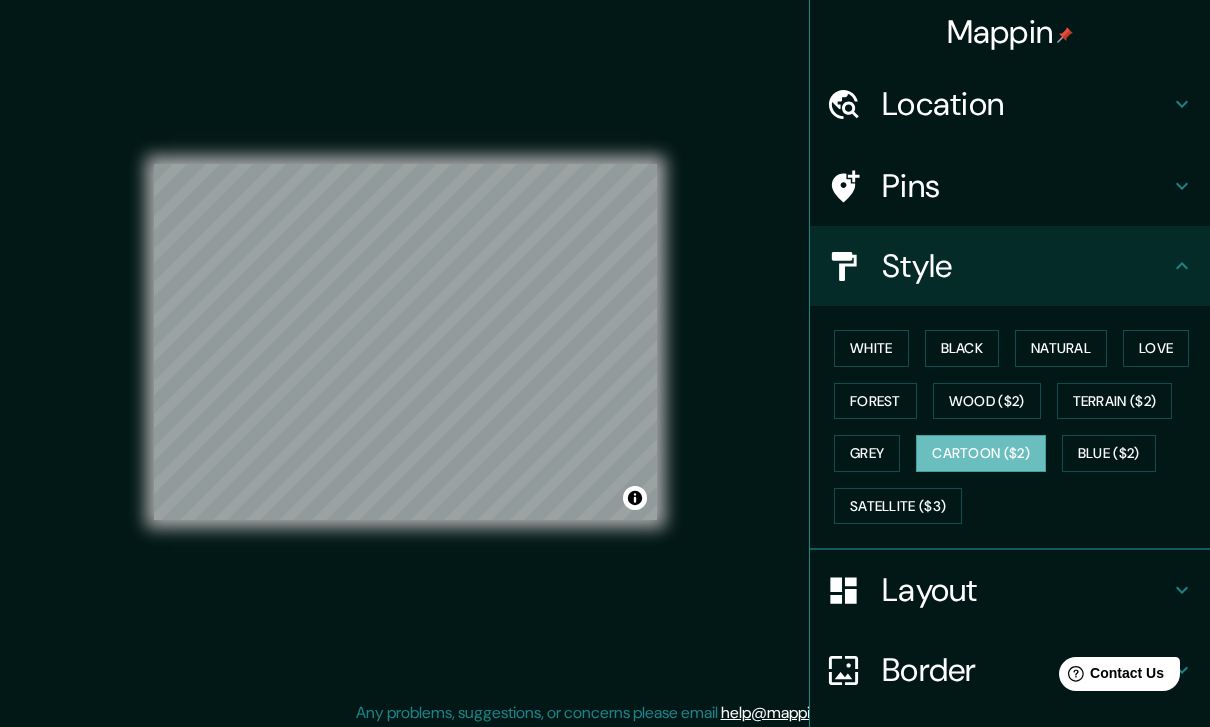click on "Satellite ($3)" at bounding box center [898, 506] 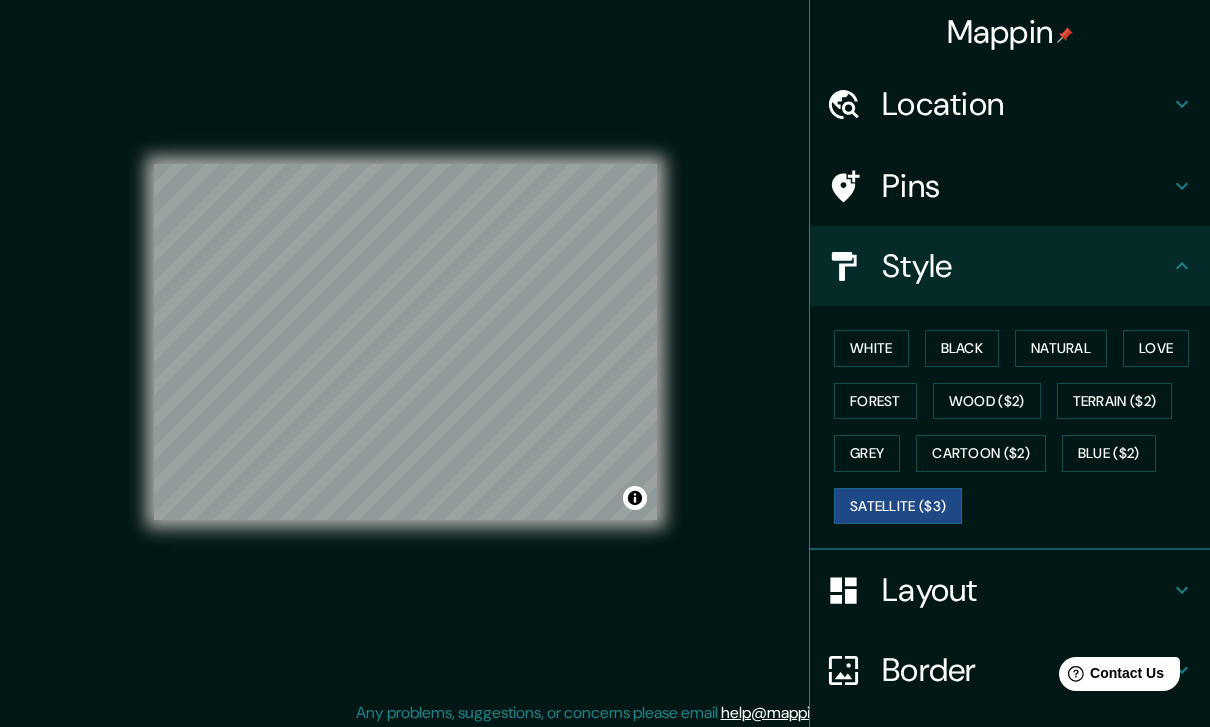 scroll, scrollTop: 0, scrollLeft: 0, axis: both 